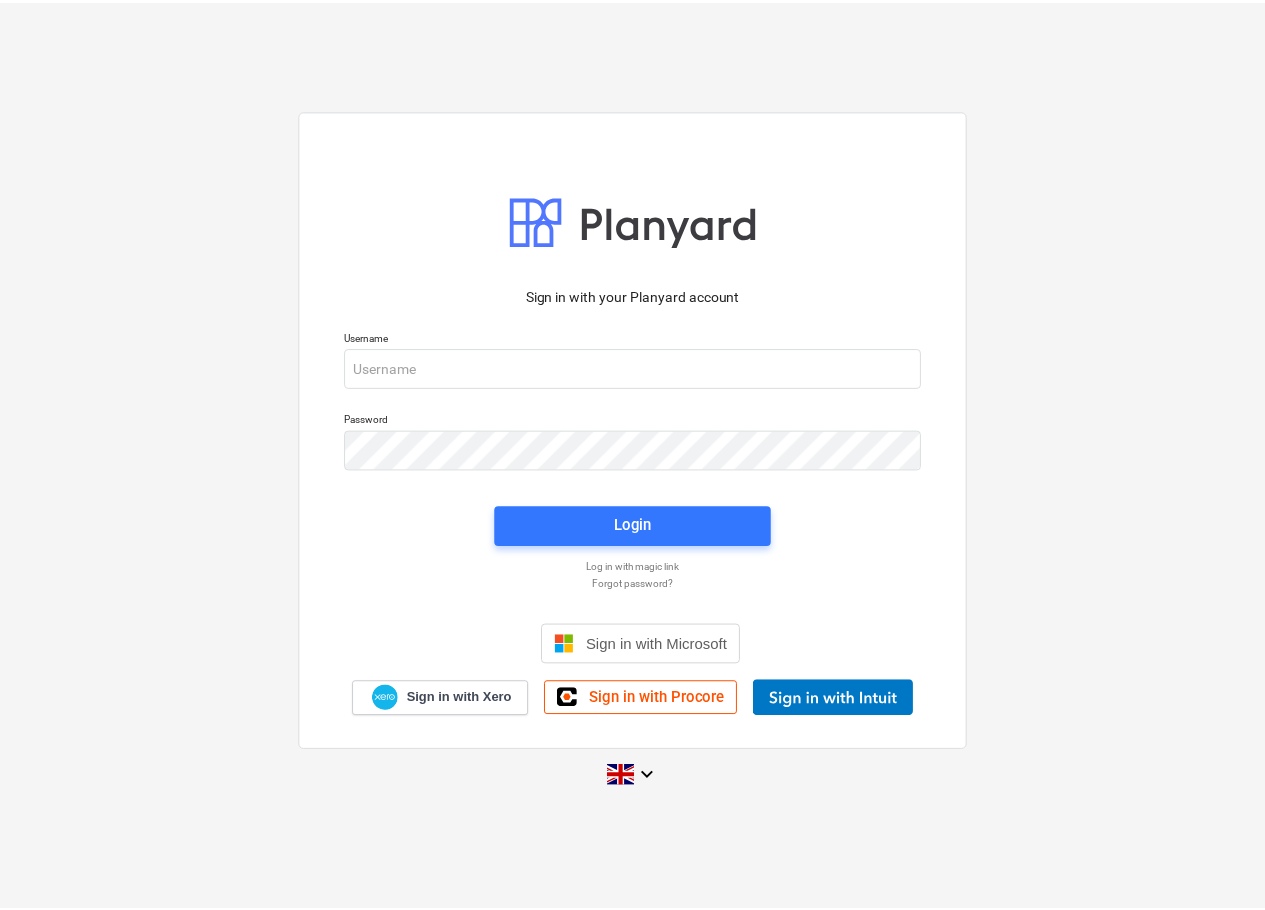 scroll, scrollTop: 0, scrollLeft: 0, axis: both 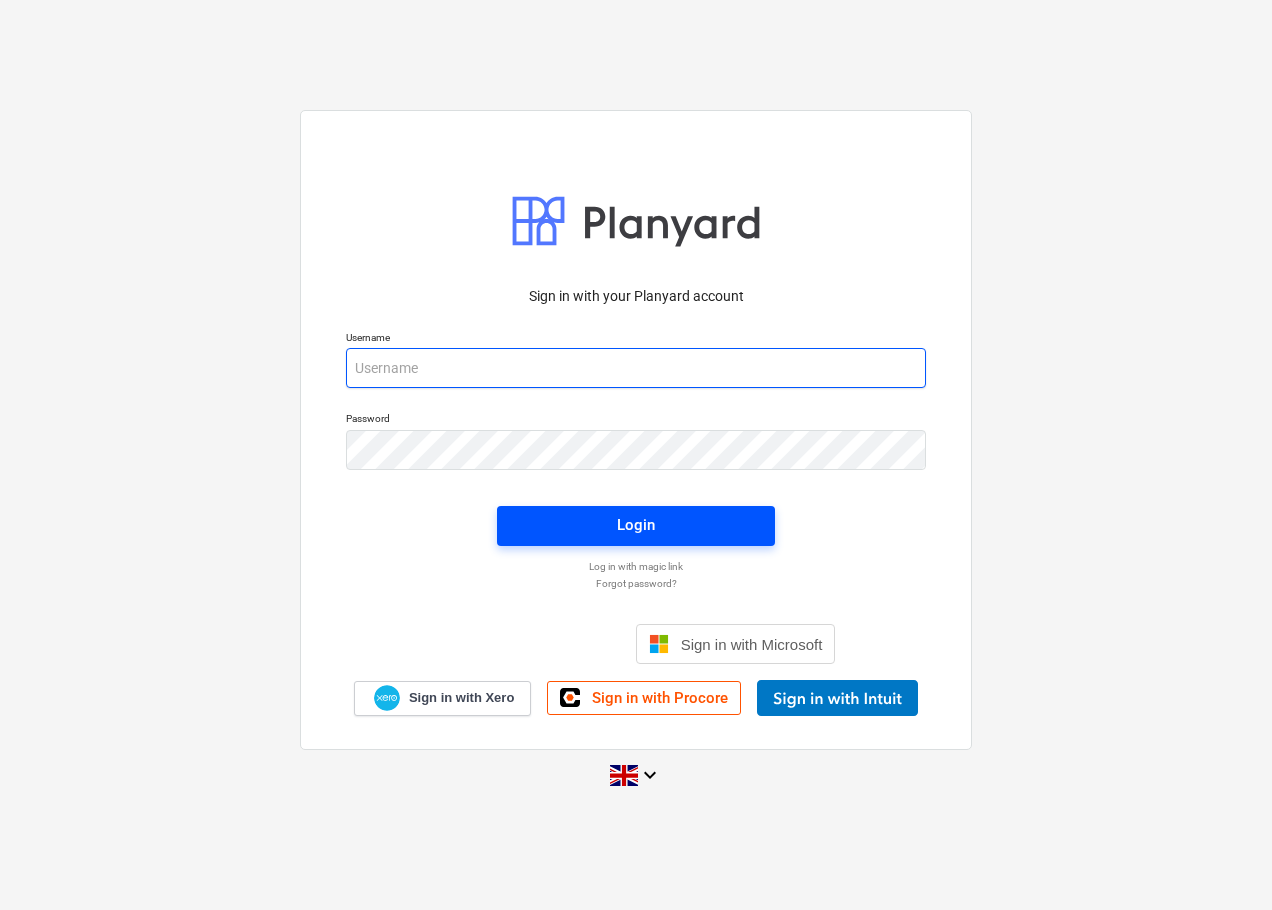 type on "[EMAIL]" 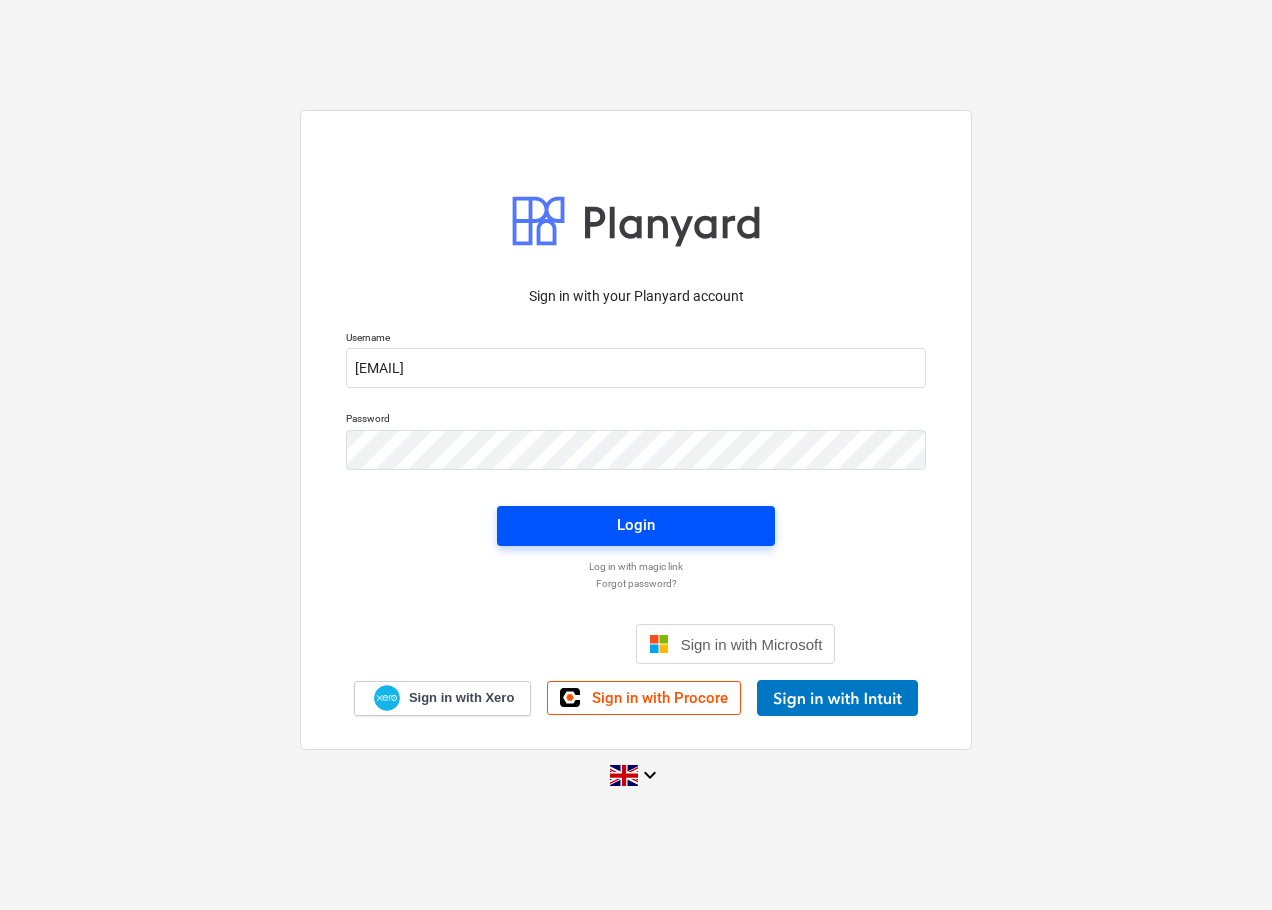 click on "Login" at bounding box center [636, 525] 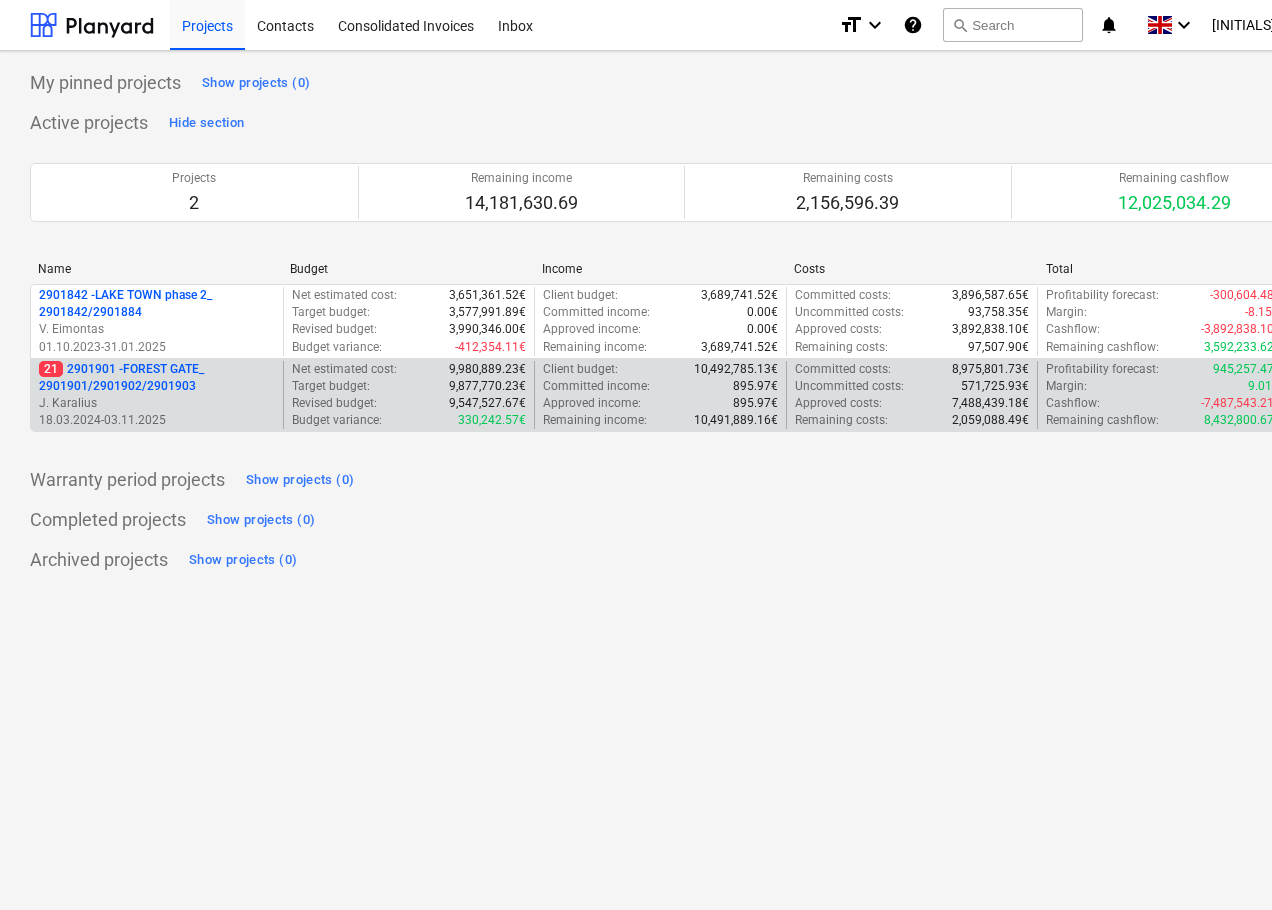click on "21  2901901 -  FOREST GATE_ 2901901/2901902/2901903" at bounding box center [157, 378] 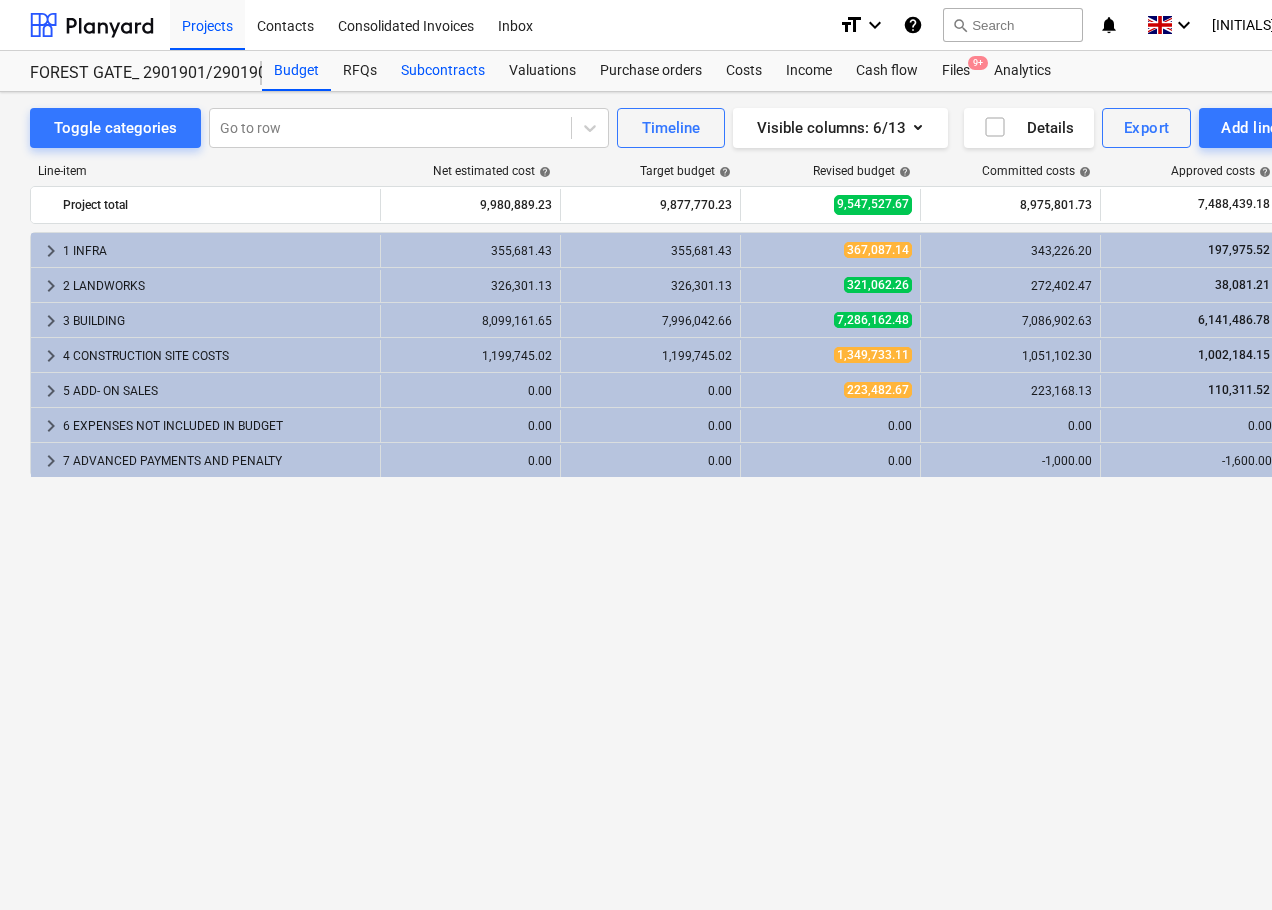 click on "Subcontracts" at bounding box center [443, 71] 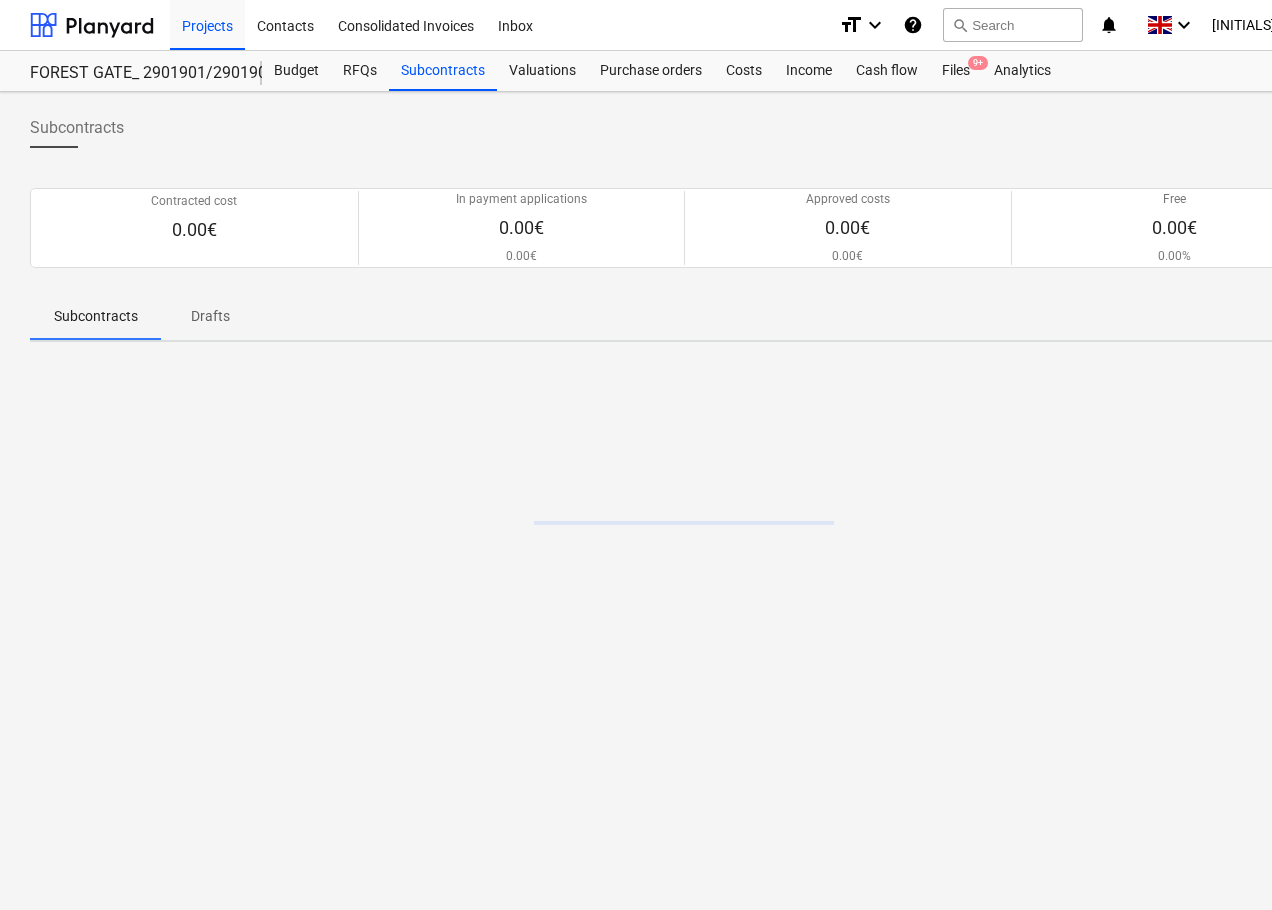 click on "FOREST GATE_ 2901901/2901902/2901903" at bounding box center [134, 73] 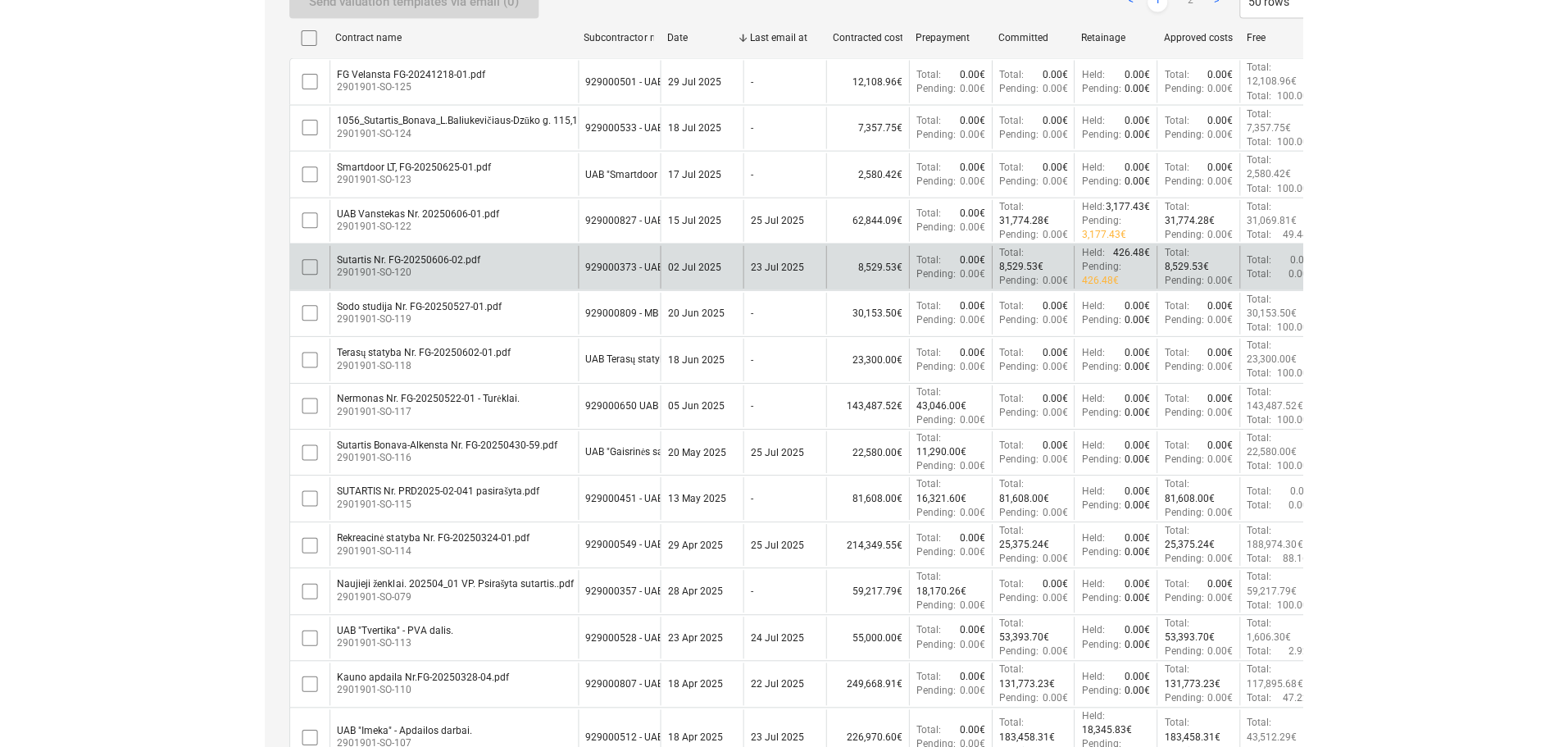 scroll, scrollTop: 0, scrollLeft: 0, axis: both 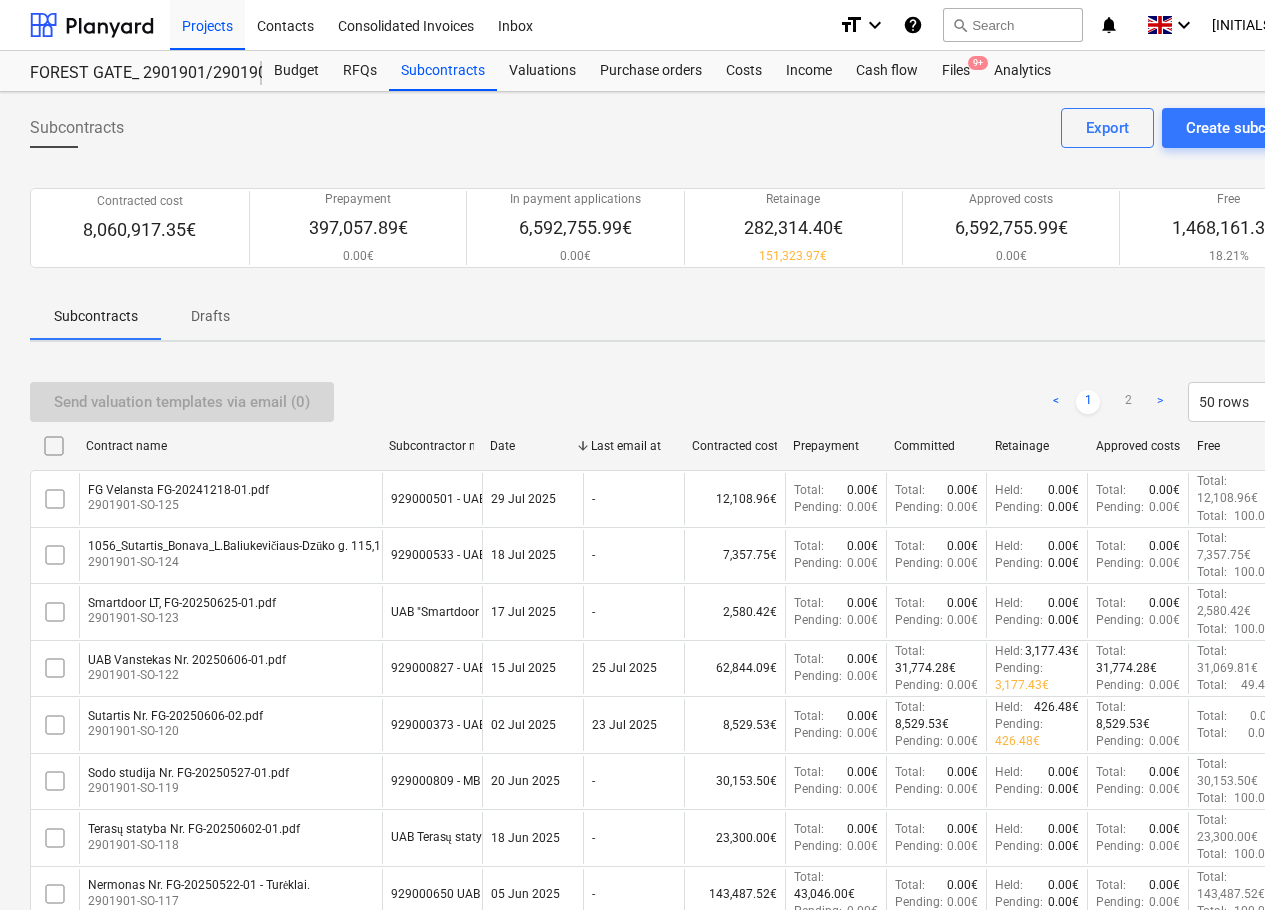 click on "search Search" at bounding box center (1013, 25) 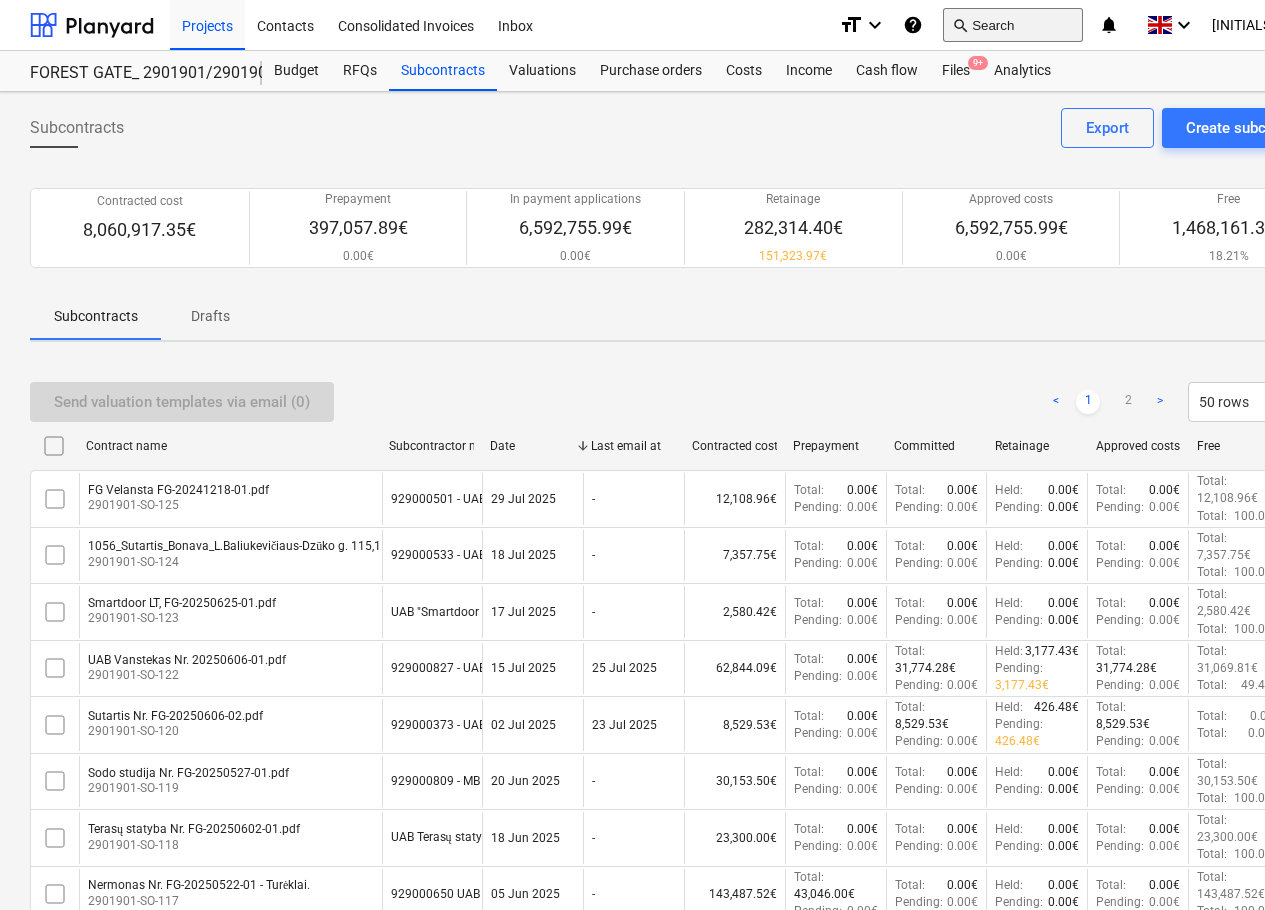 click on "search Search" at bounding box center (1013, 25) 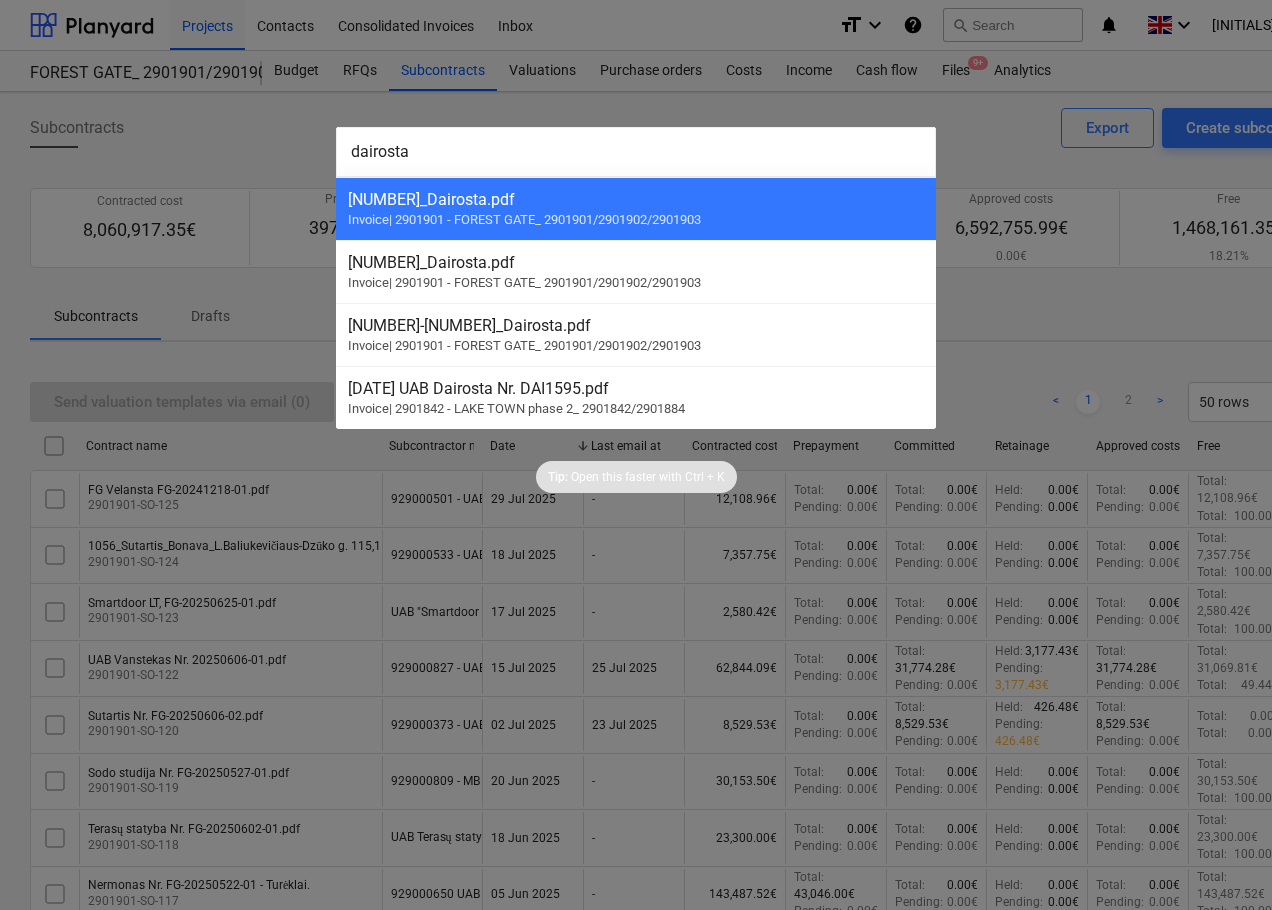 type on "dairosta" 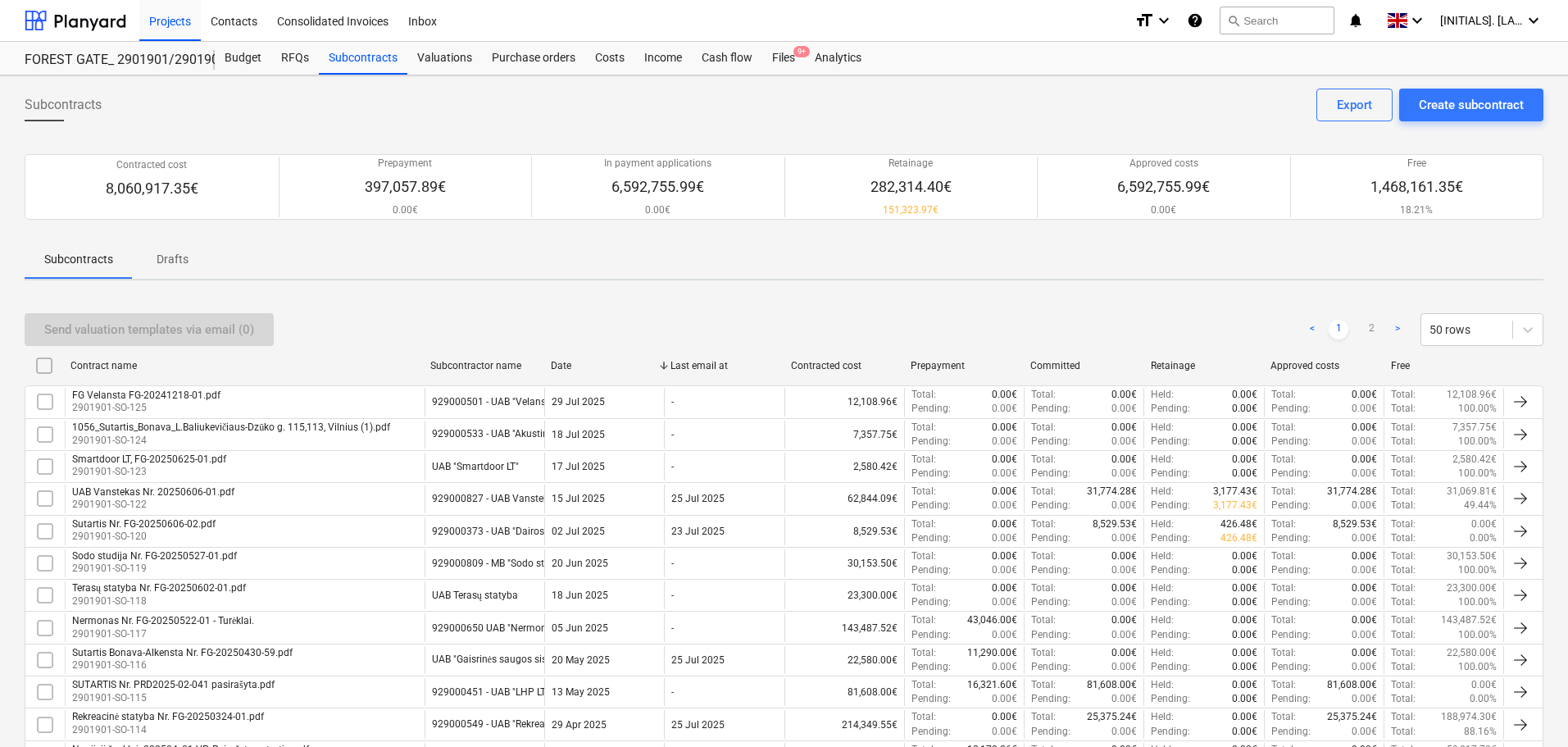click on "Contracted cost" at bounding box center (844, 366) 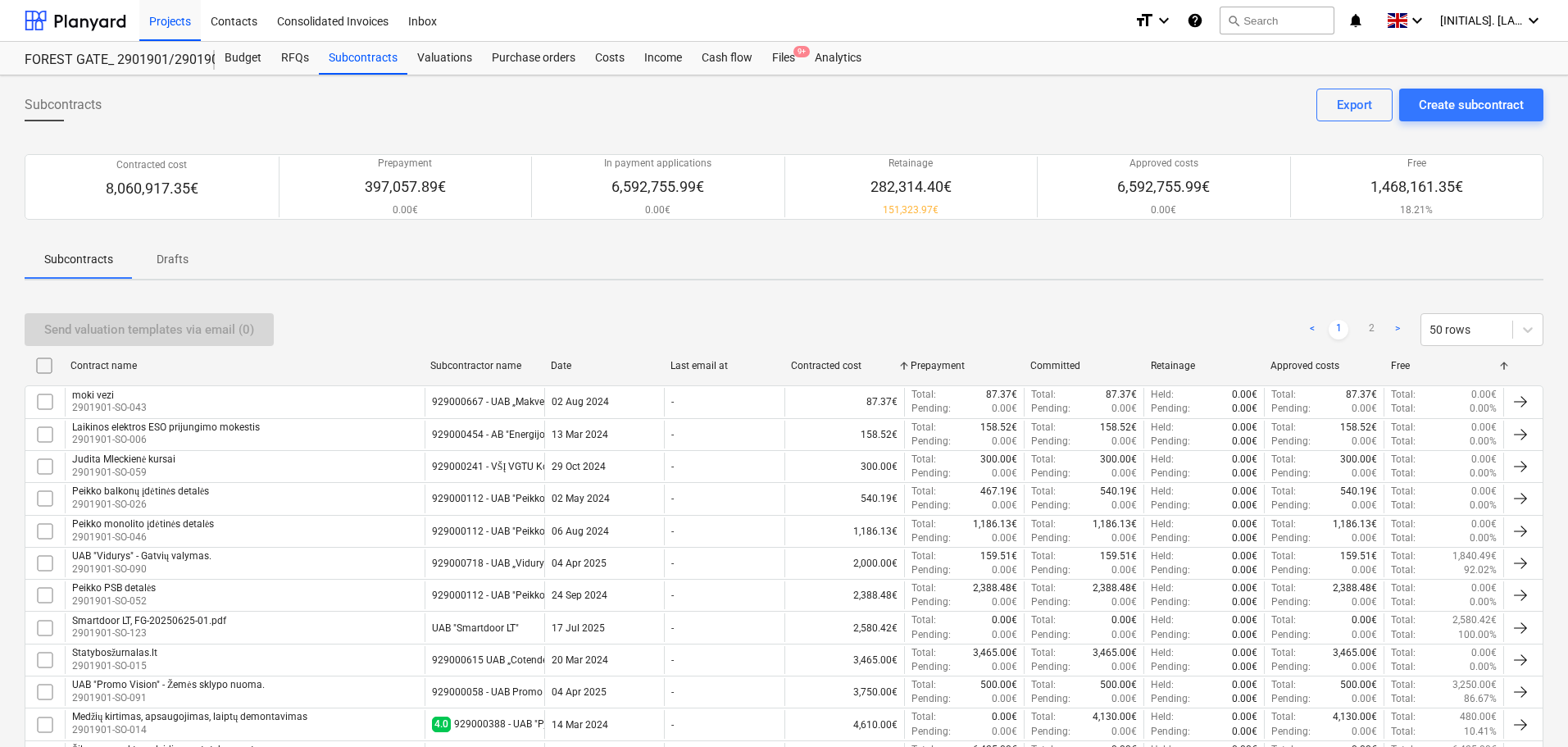click on "Contracted cost" at bounding box center [844, 366] 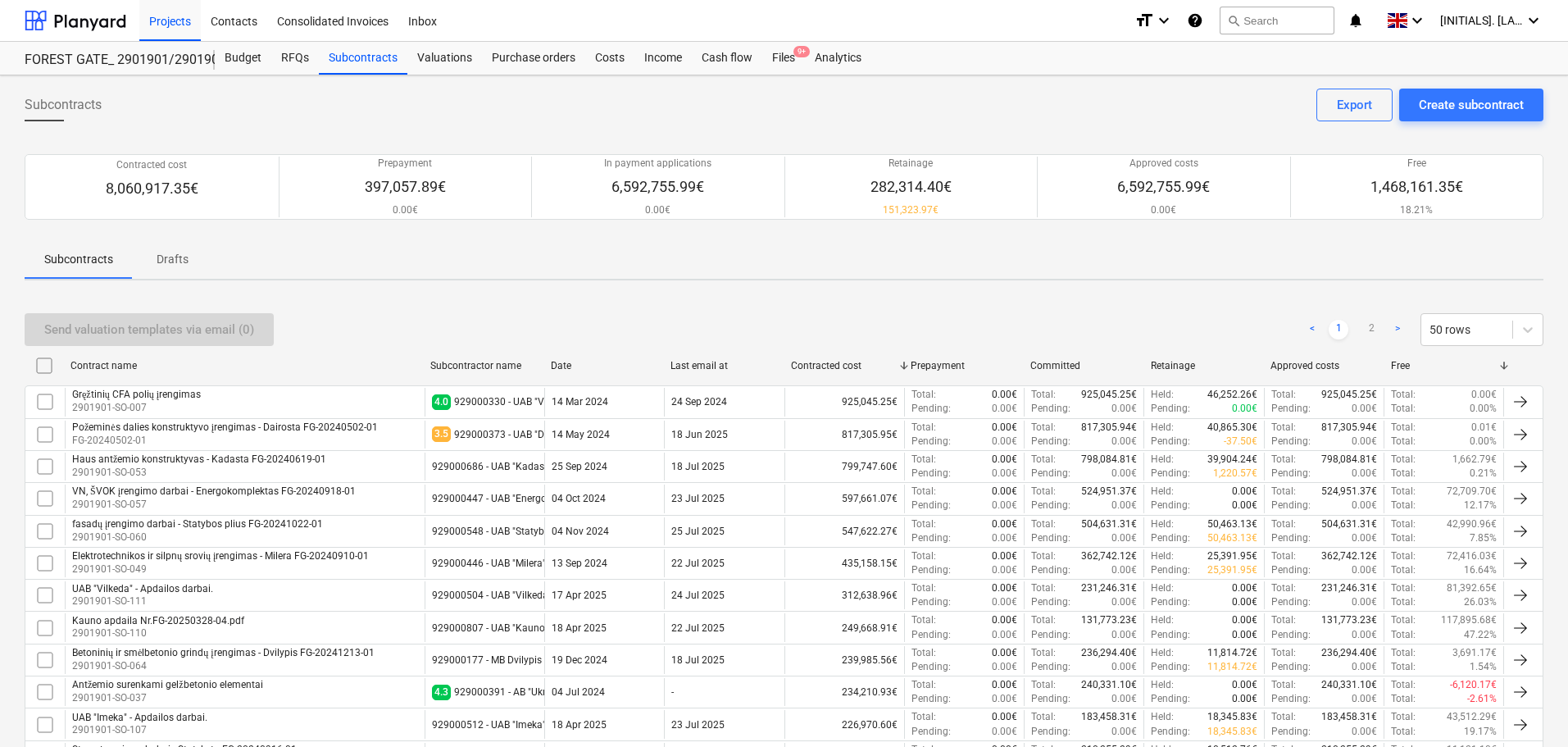 checkbox on "false" 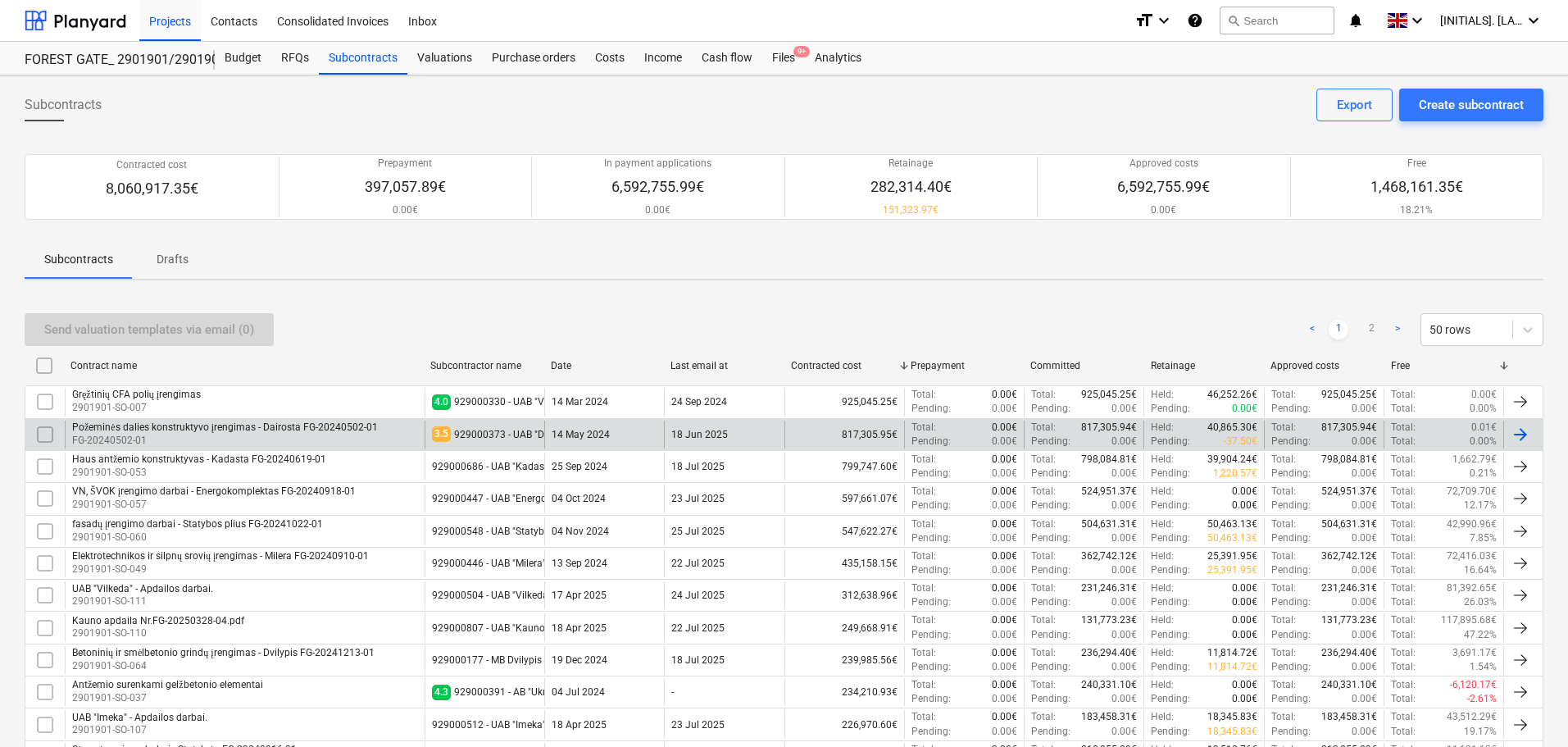 click on "Požeminės dalies konstruktyvo įrengimas - Dairosta FG-20240502-01" at bounding box center (225, 427) 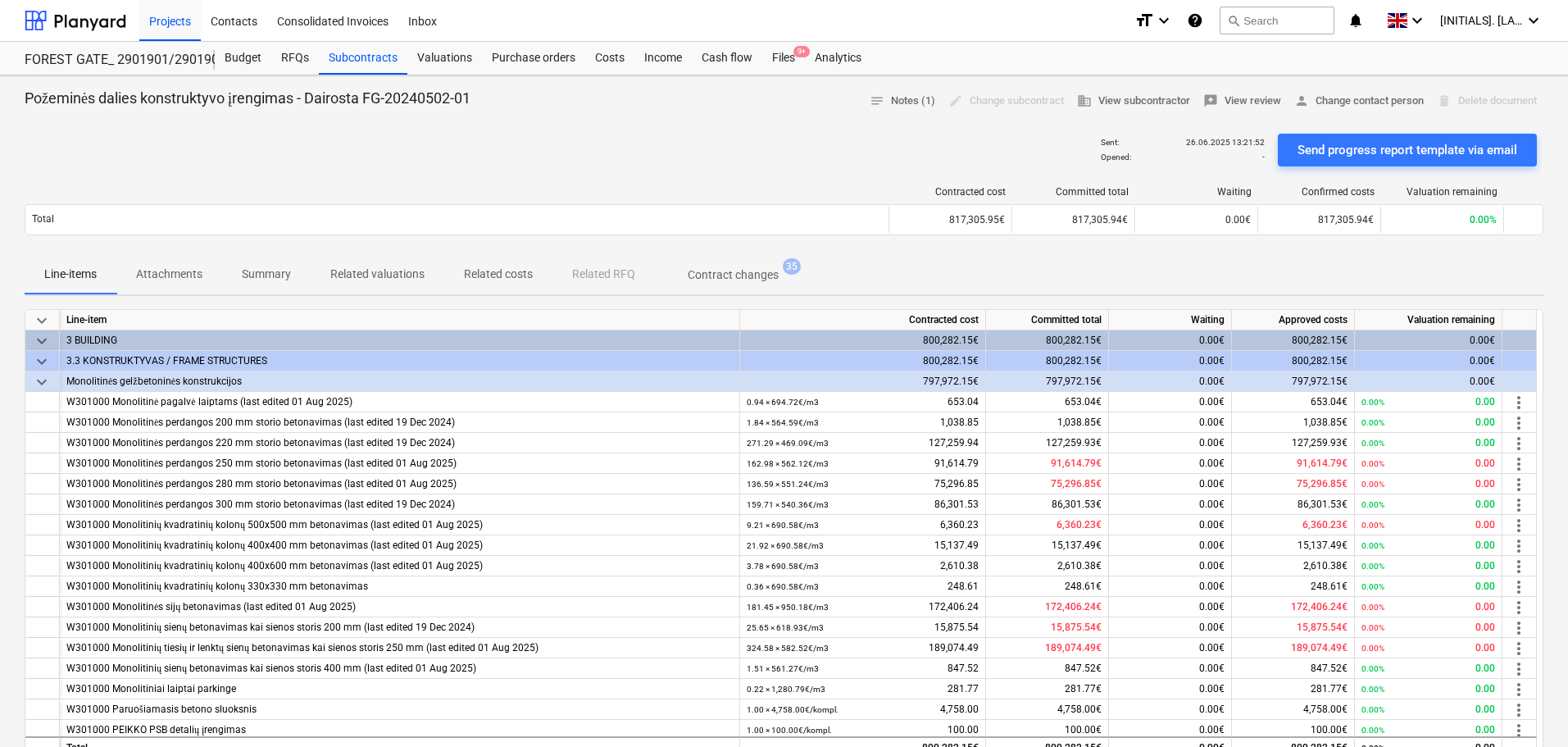 click on "Attachments" at bounding box center (169, 274) 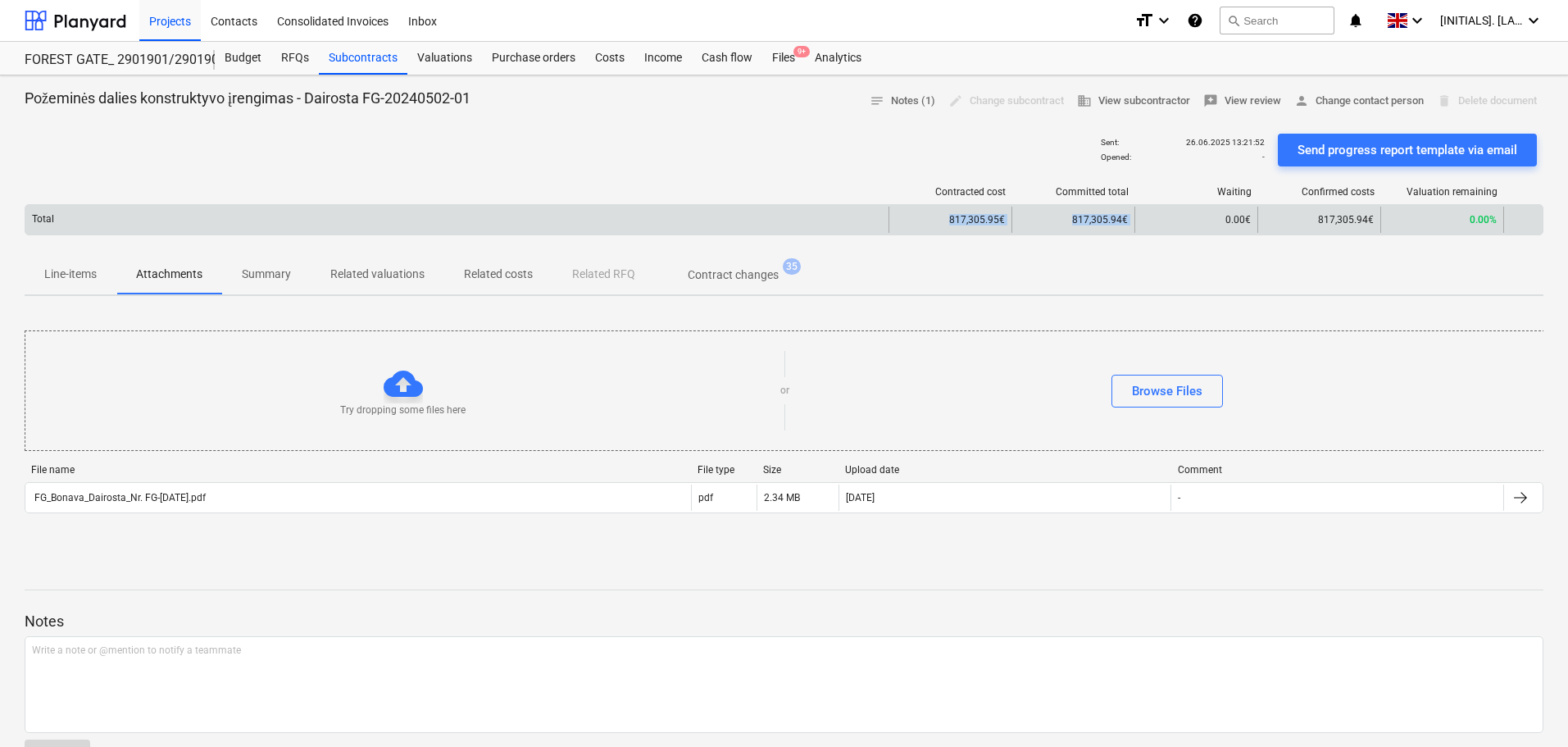 drag, startPoint x: 940, startPoint y: 227, endPoint x: 1135, endPoint y: 221, distance: 195.09229 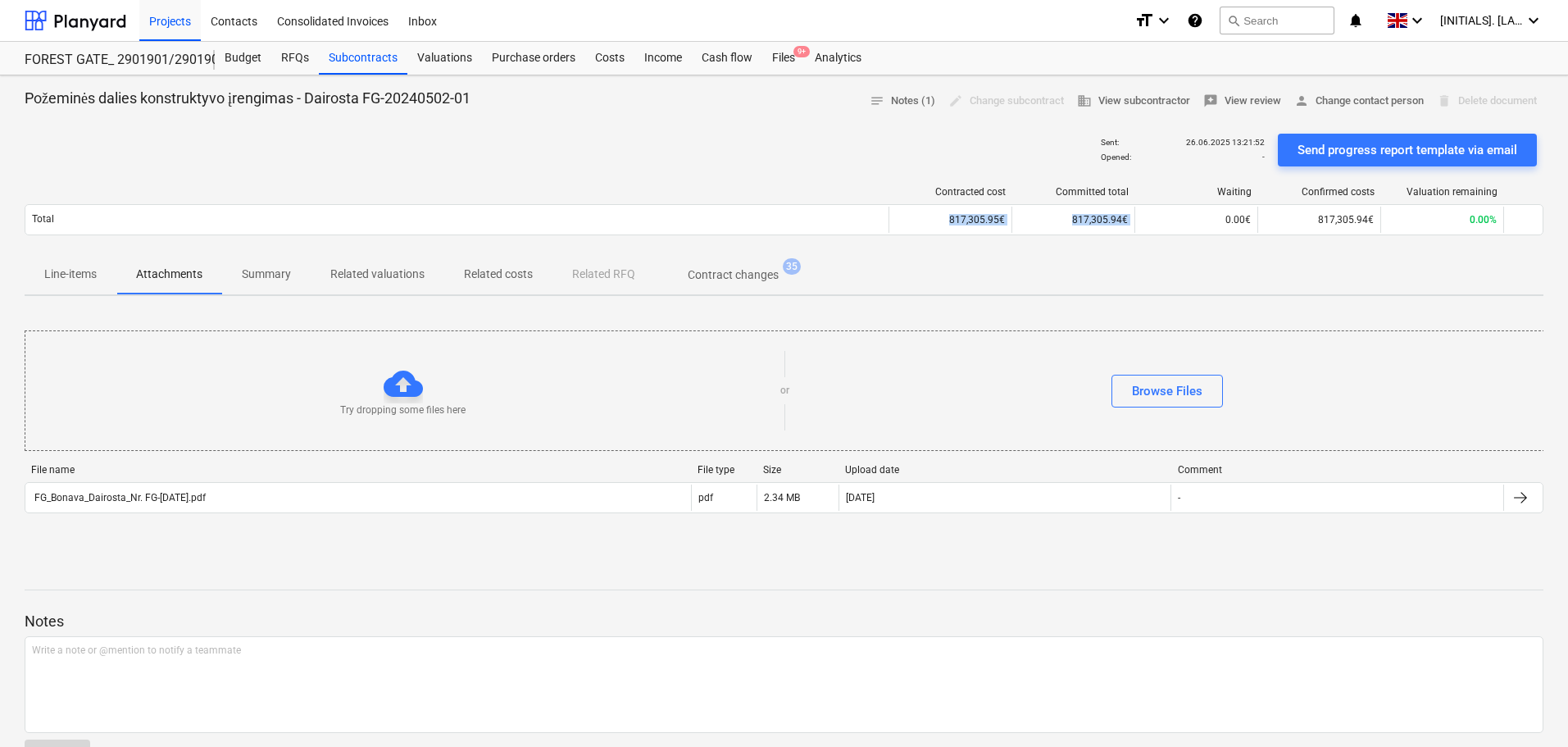 click on "Contracted cost Committed total Waiting Confirmed costs Valuation remaining Total [PRICE] [PRICE] [PRICE] [PRICE] [PRICE]% Please wait" at bounding box center (784, 214) 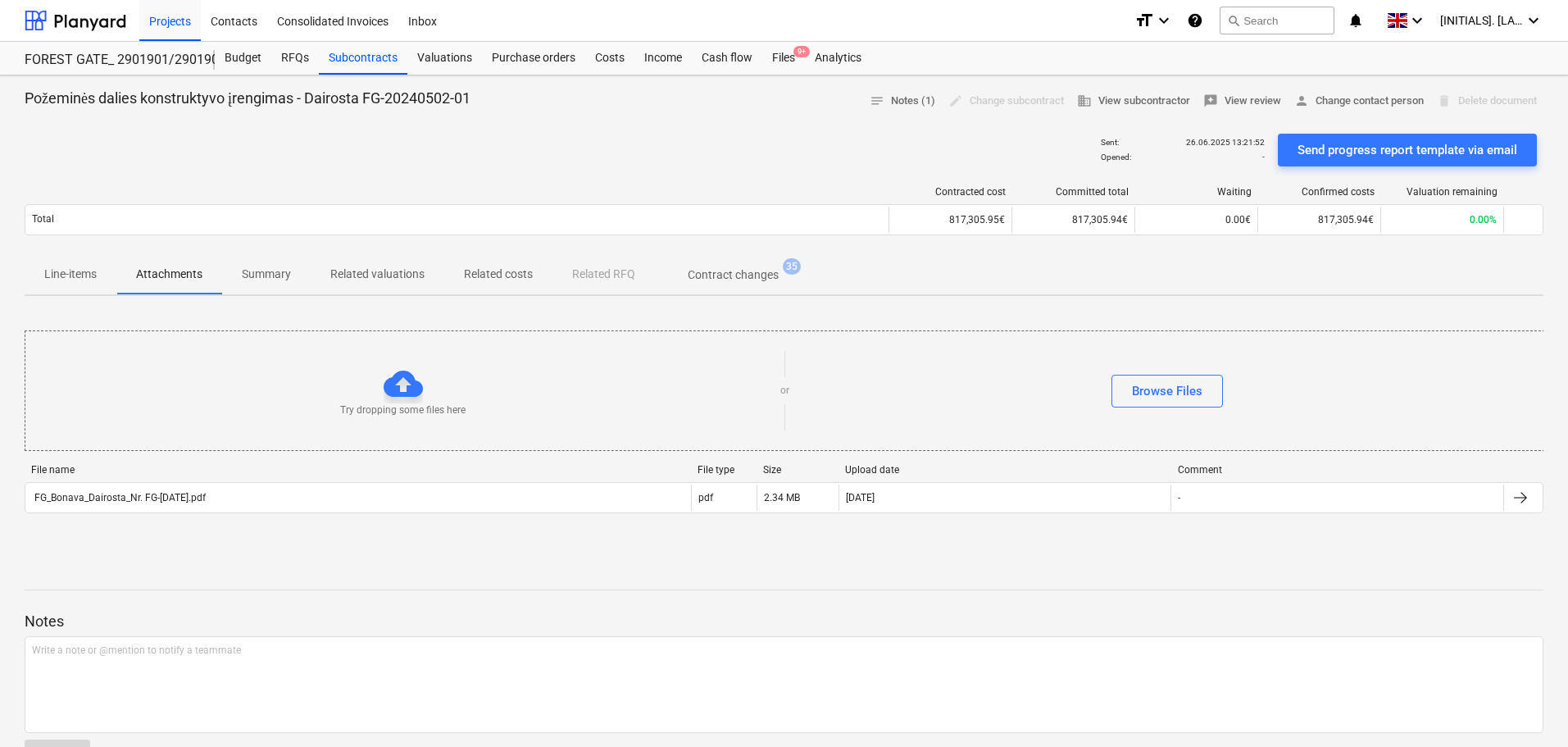 click on "Related valuations" at bounding box center (377, 274) 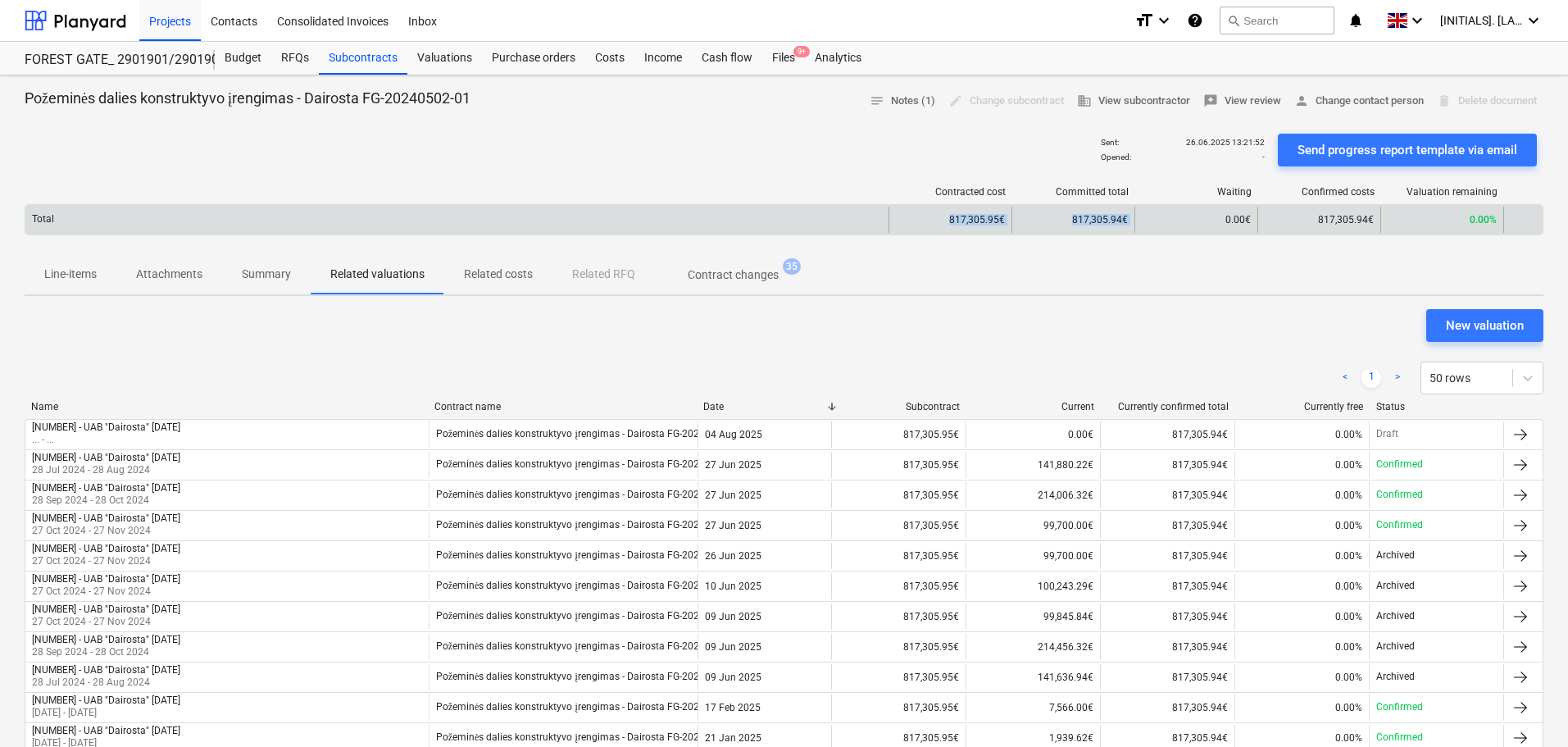 drag, startPoint x: 939, startPoint y: 218, endPoint x: 1143, endPoint y: 216, distance: 204.0098 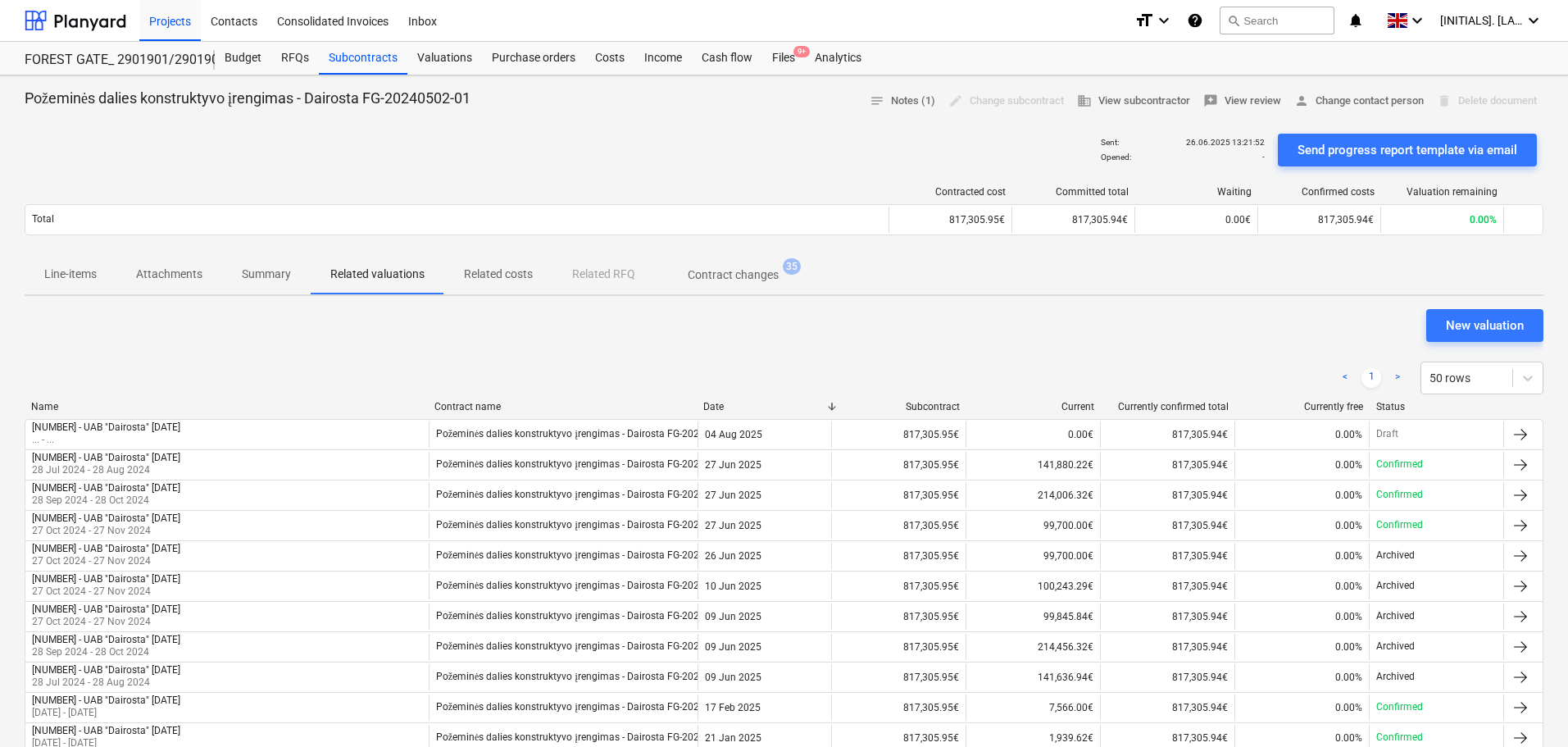click on "Line-items Attachments Summary Related valuations Related costs Related RFQ Contract changes [NUMBER]" at bounding box center [784, 275] 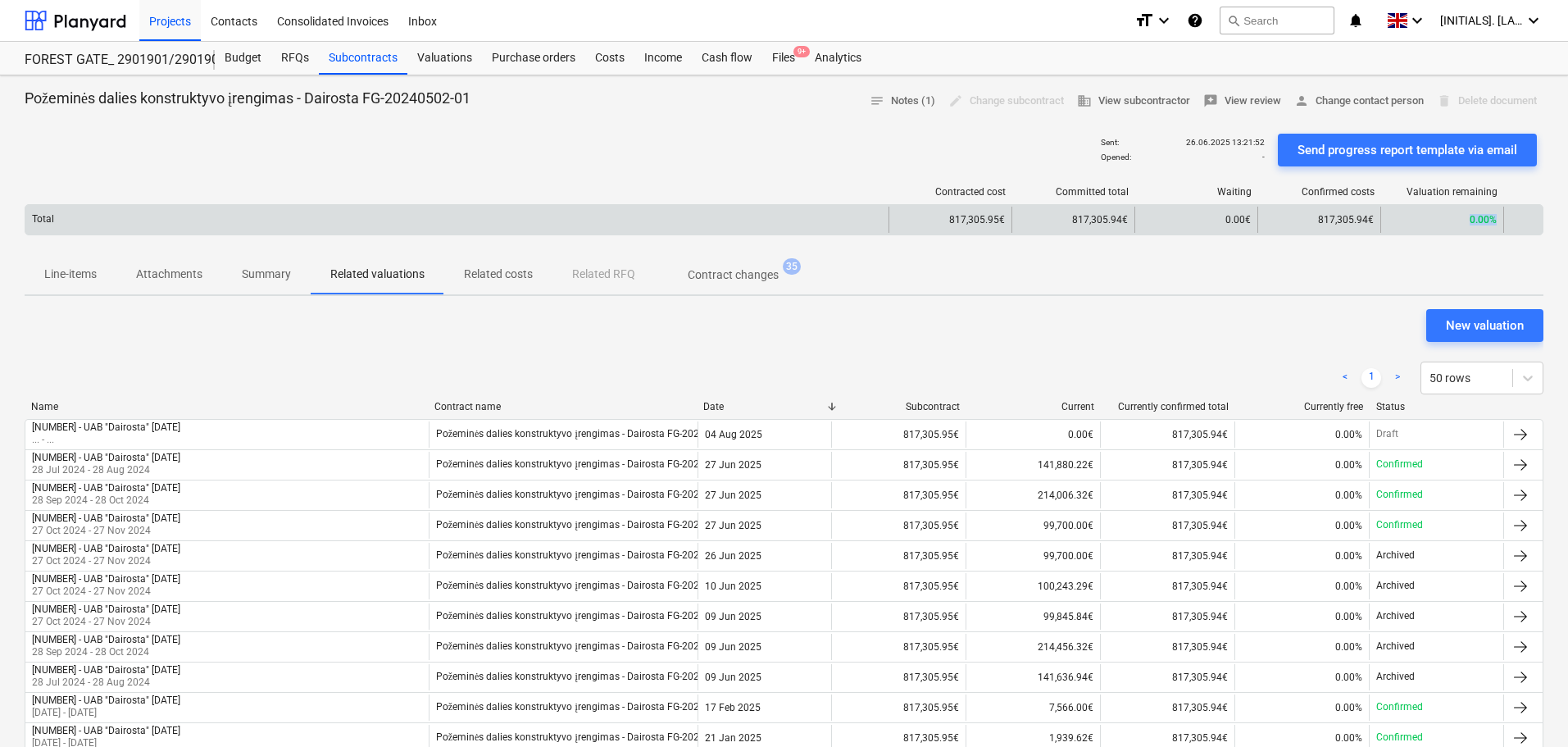 drag, startPoint x: 1458, startPoint y: 221, endPoint x: 1497, endPoint y: 218, distance: 39.115214 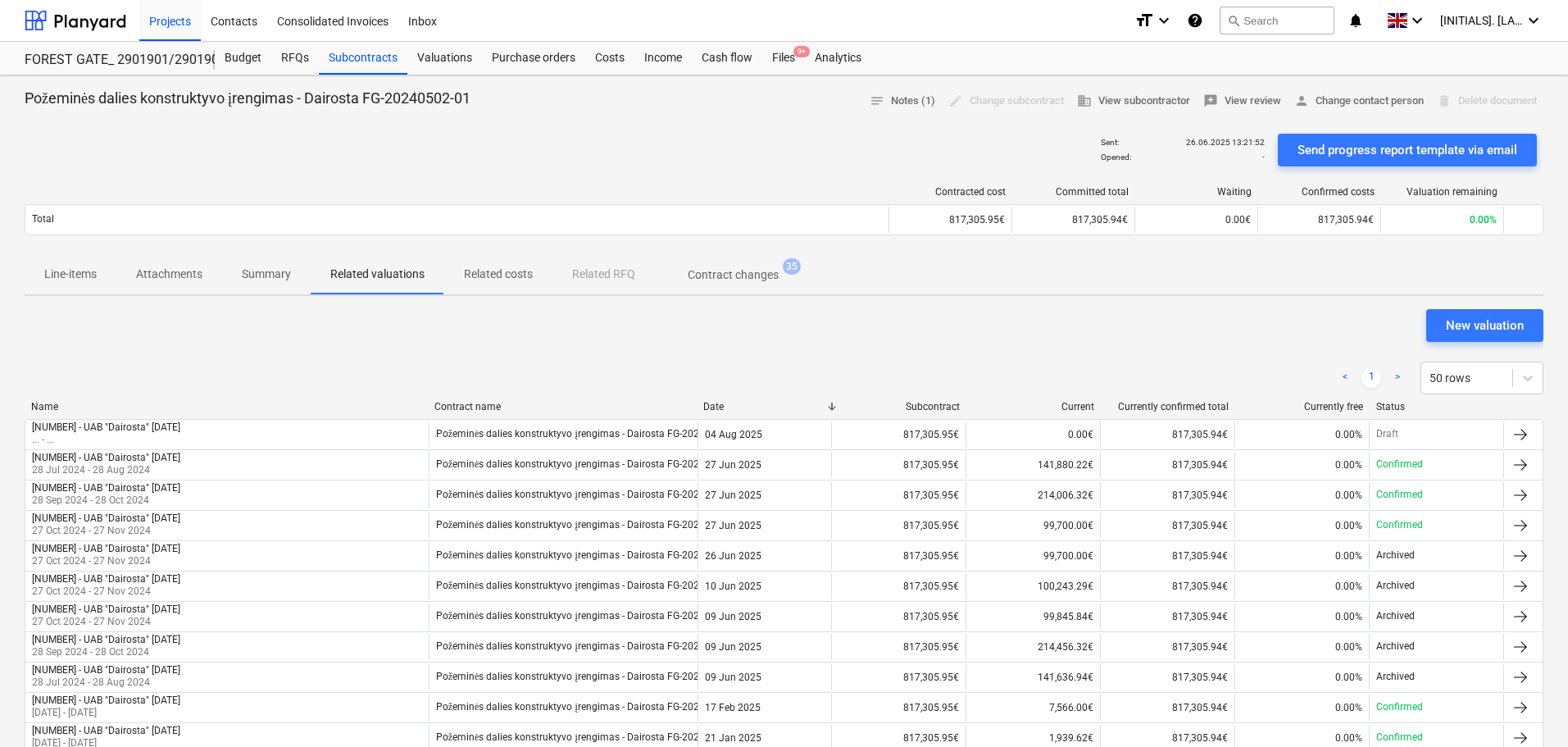 click on "Line-items Attachments Summary Related valuations Related costs Related RFQ Contract changes [NUMBER]" at bounding box center (784, 275) 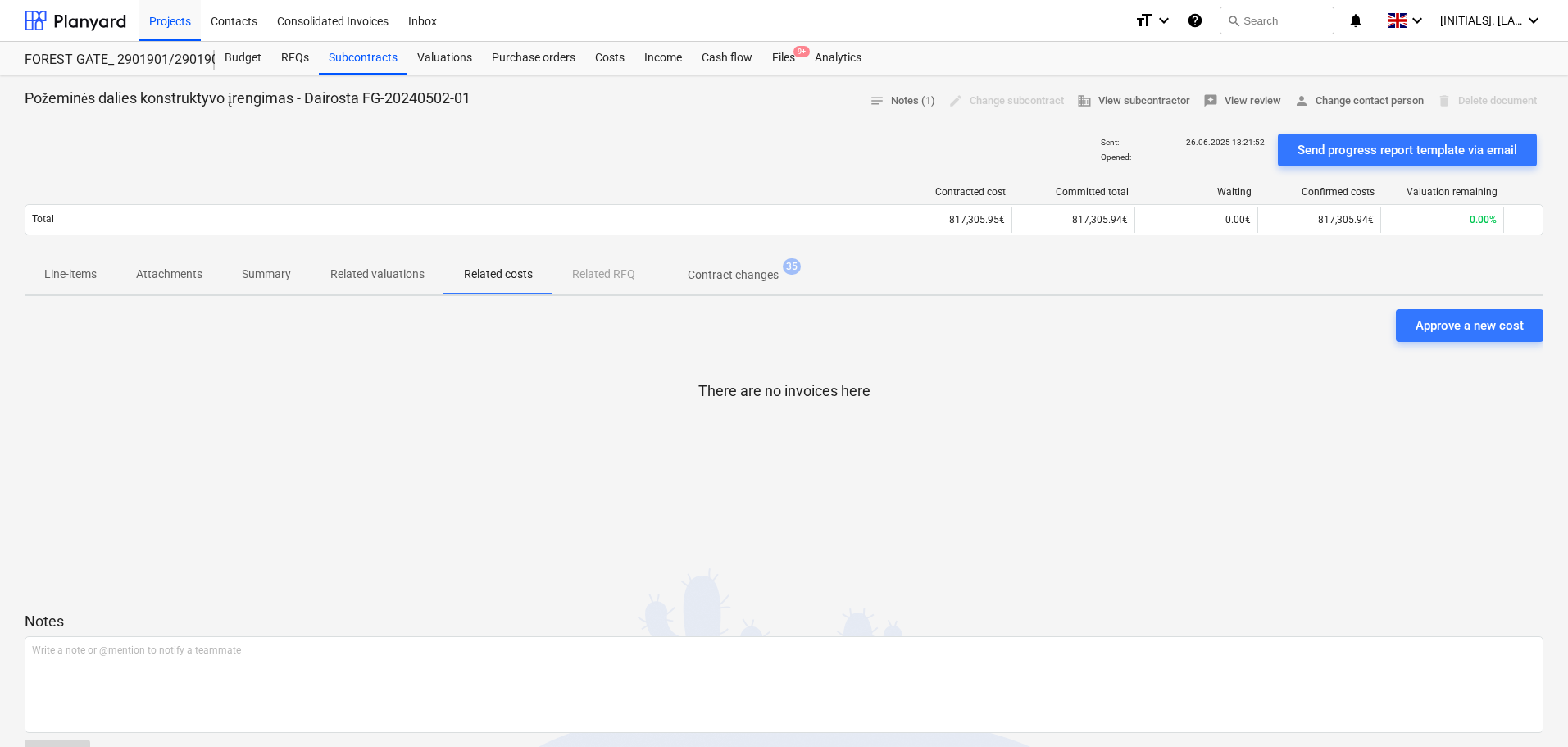 click on "Related valuations" at bounding box center (377, 274) 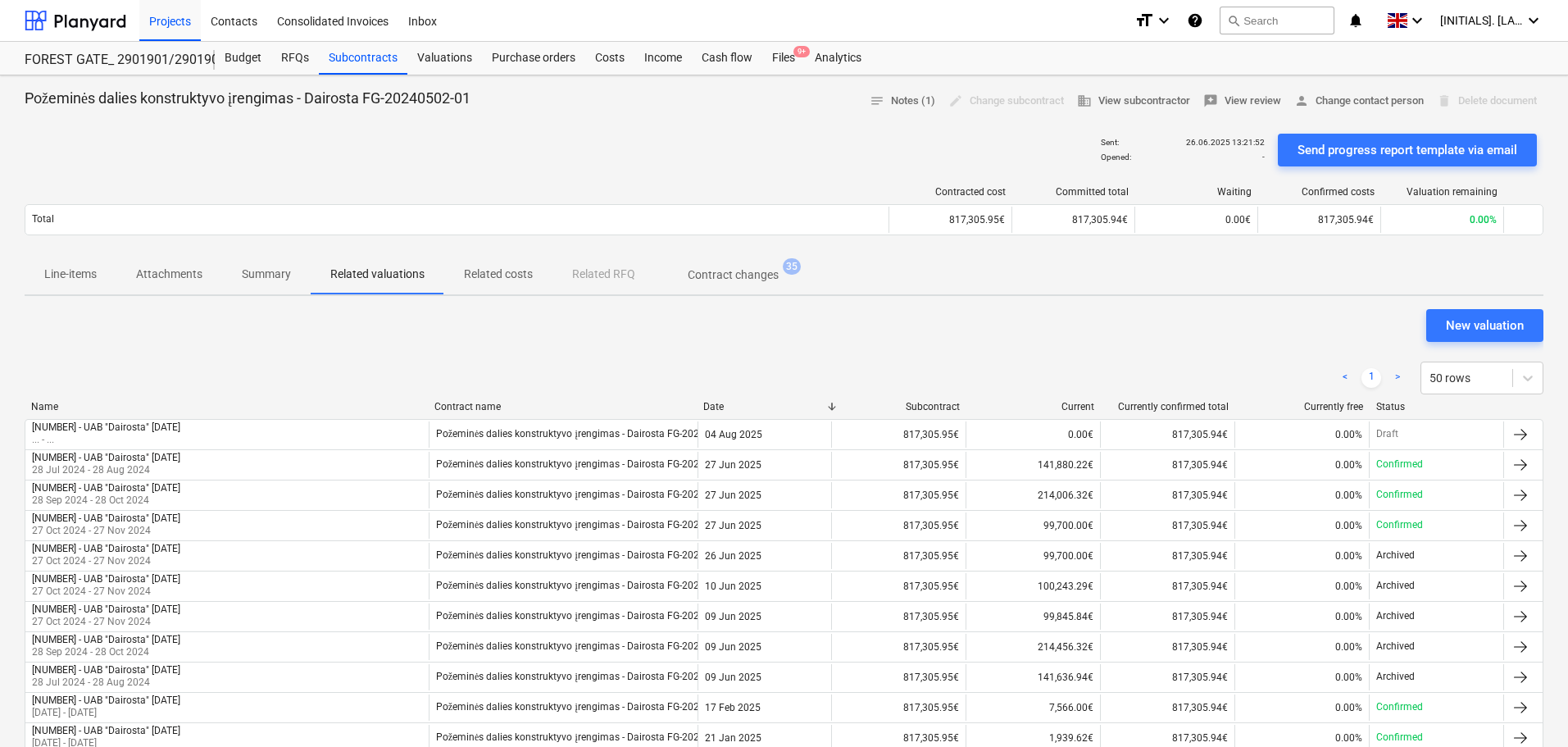 click on "Related costs" at bounding box center [498, 274] 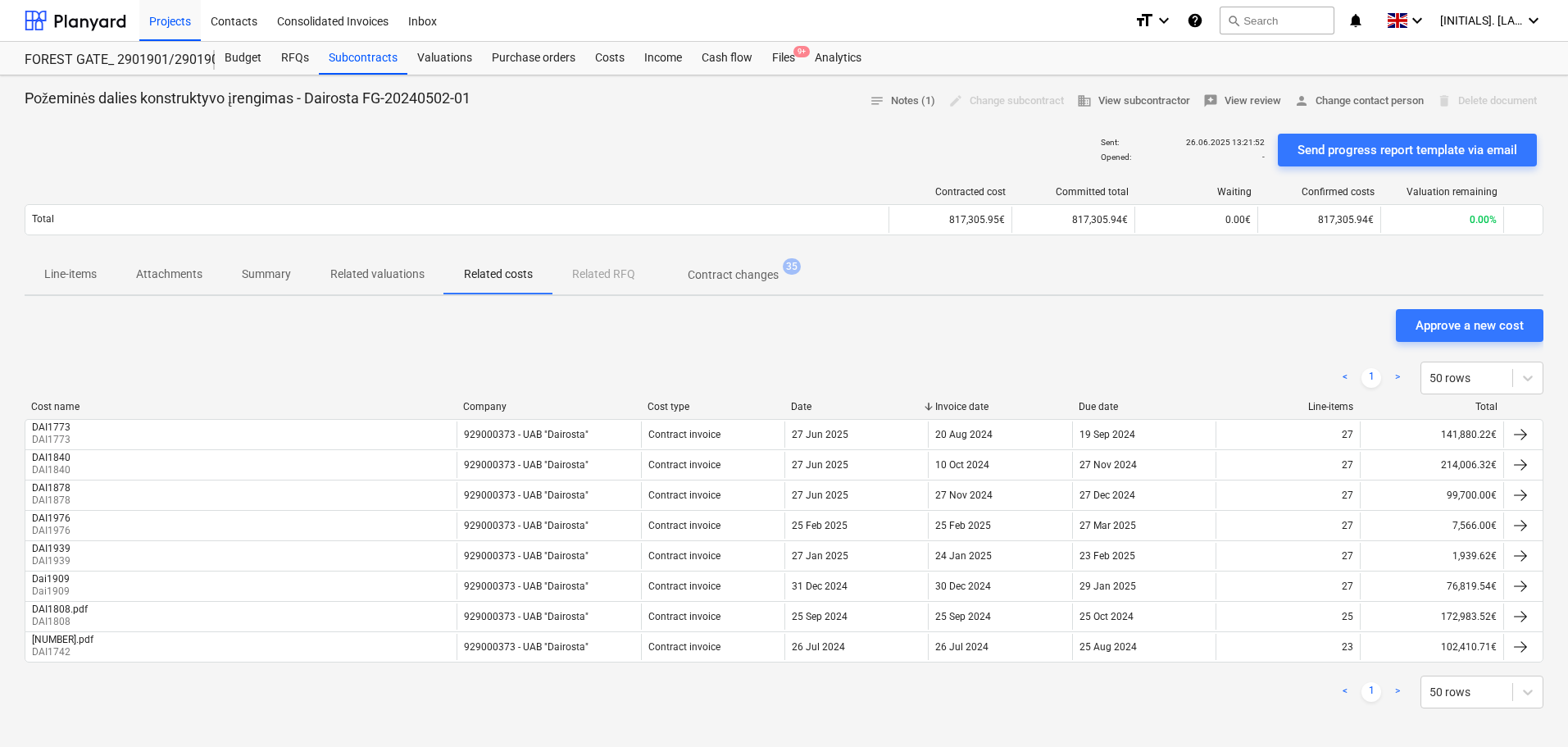 click on "Summary" at bounding box center [266, 274] 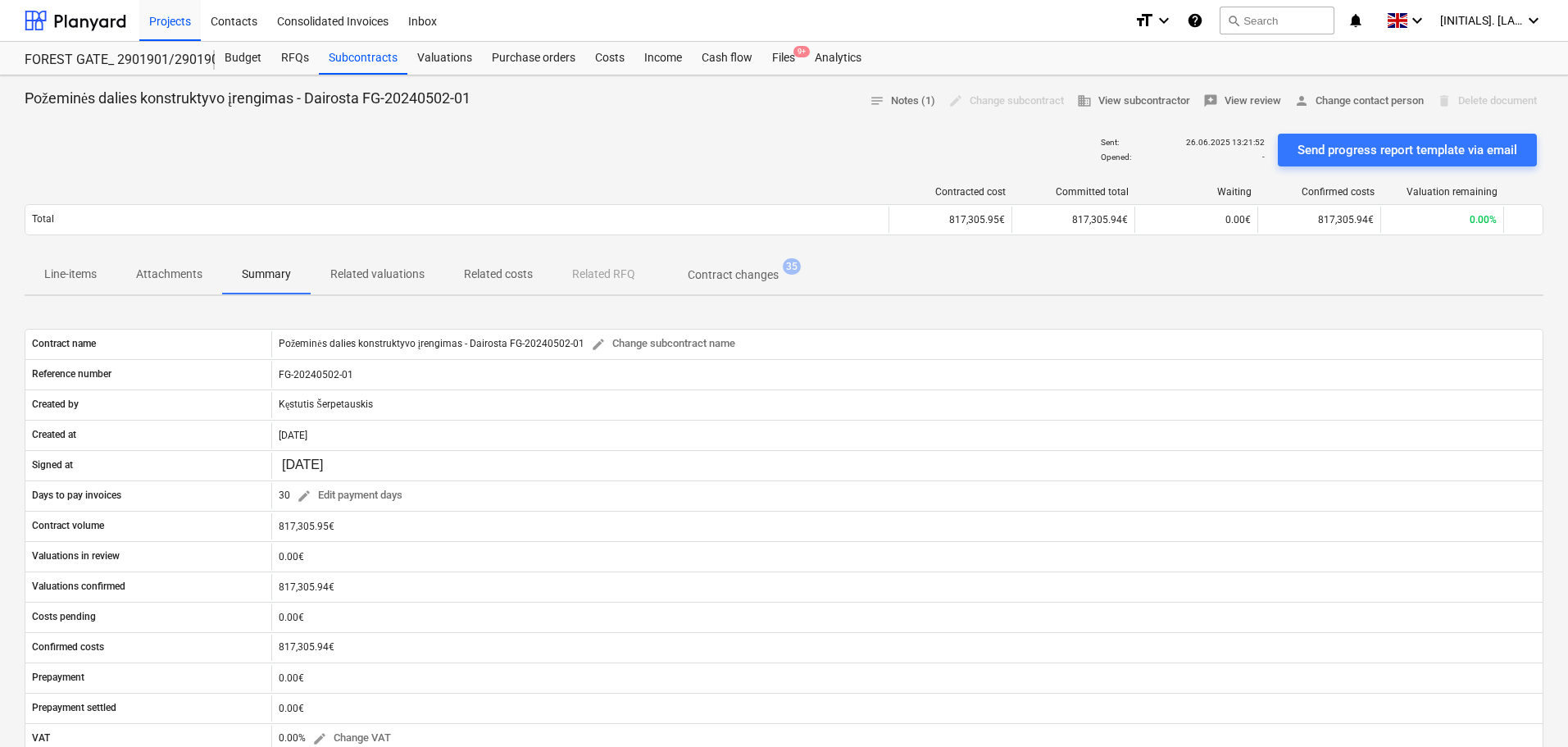 click on "Attachments" at bounding box center (169, 274) 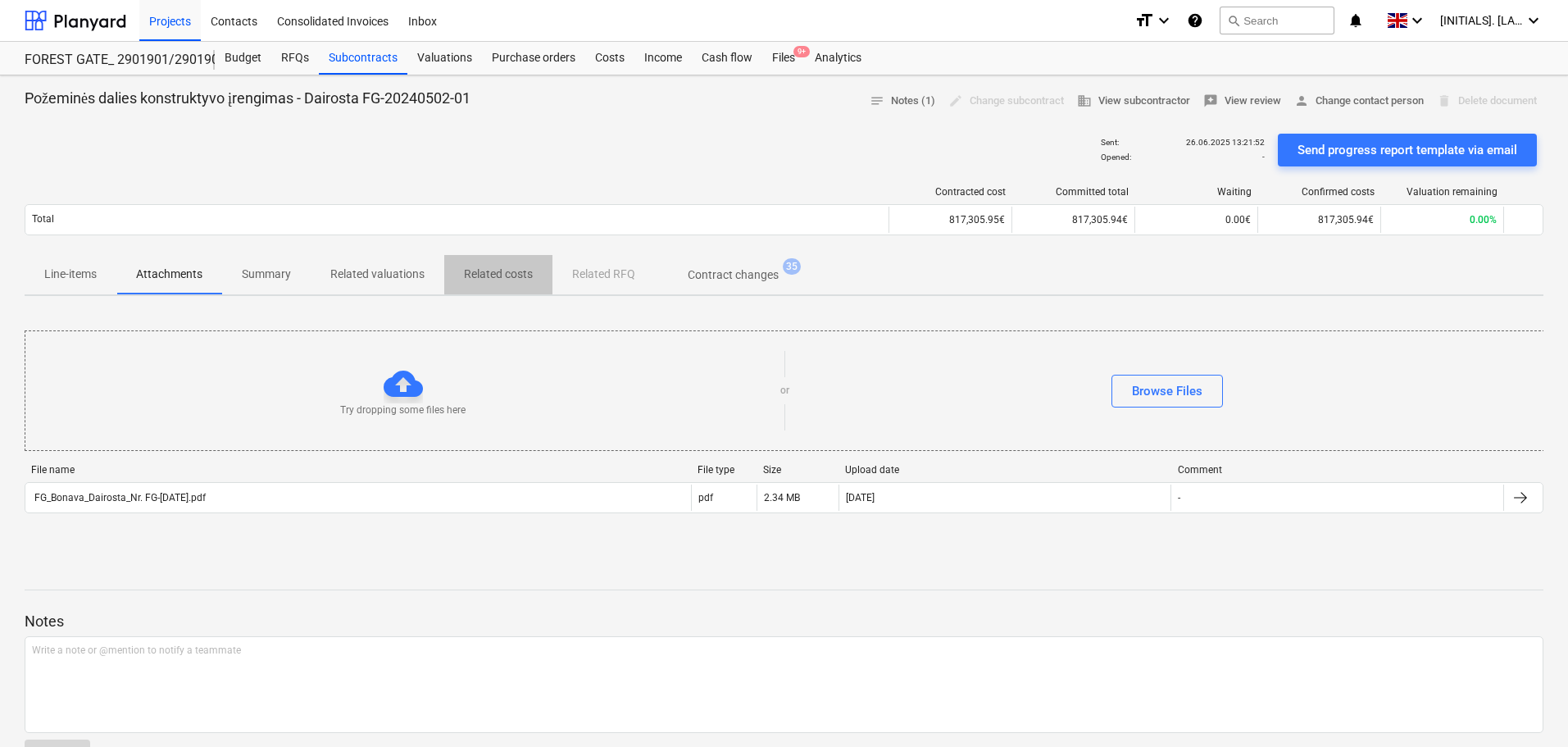click on "Related costs" at bounding box center (498, 274) 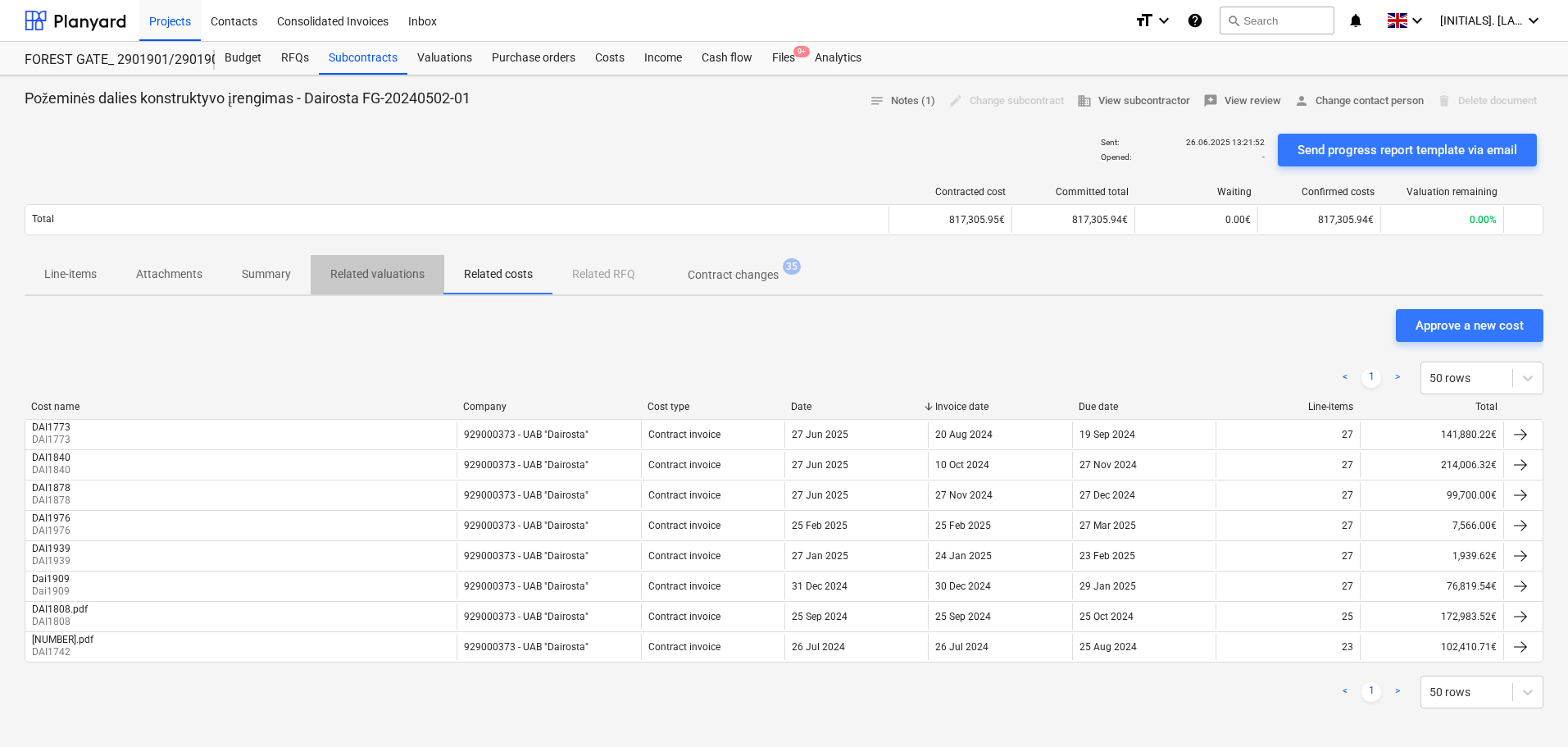 click on "Related valuations" at bounding box center [377, 274] 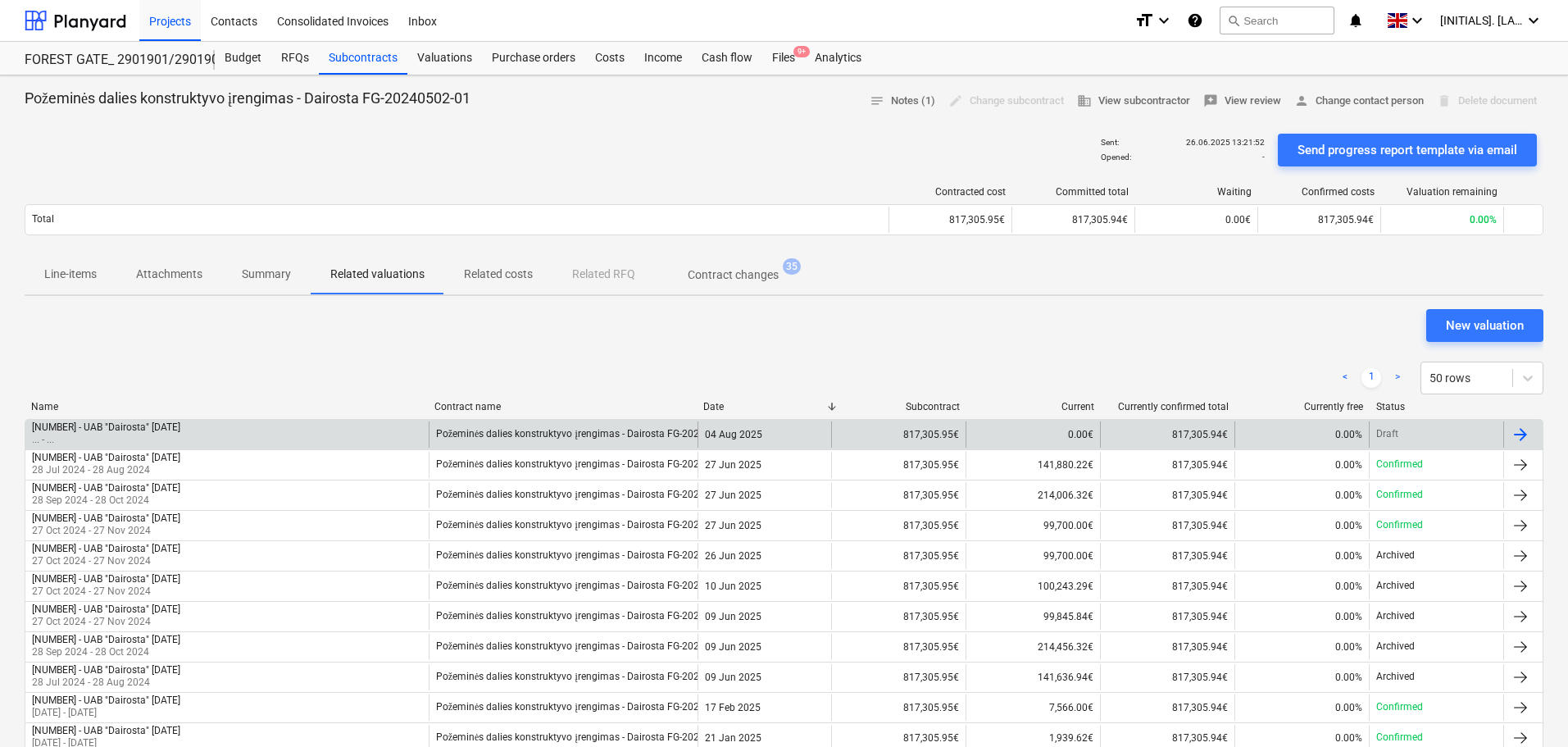 click on "Požeminės dalies konstruktyvo įrengimas - Dairosta FG-20240502-01" at bounding box center (563, 435) 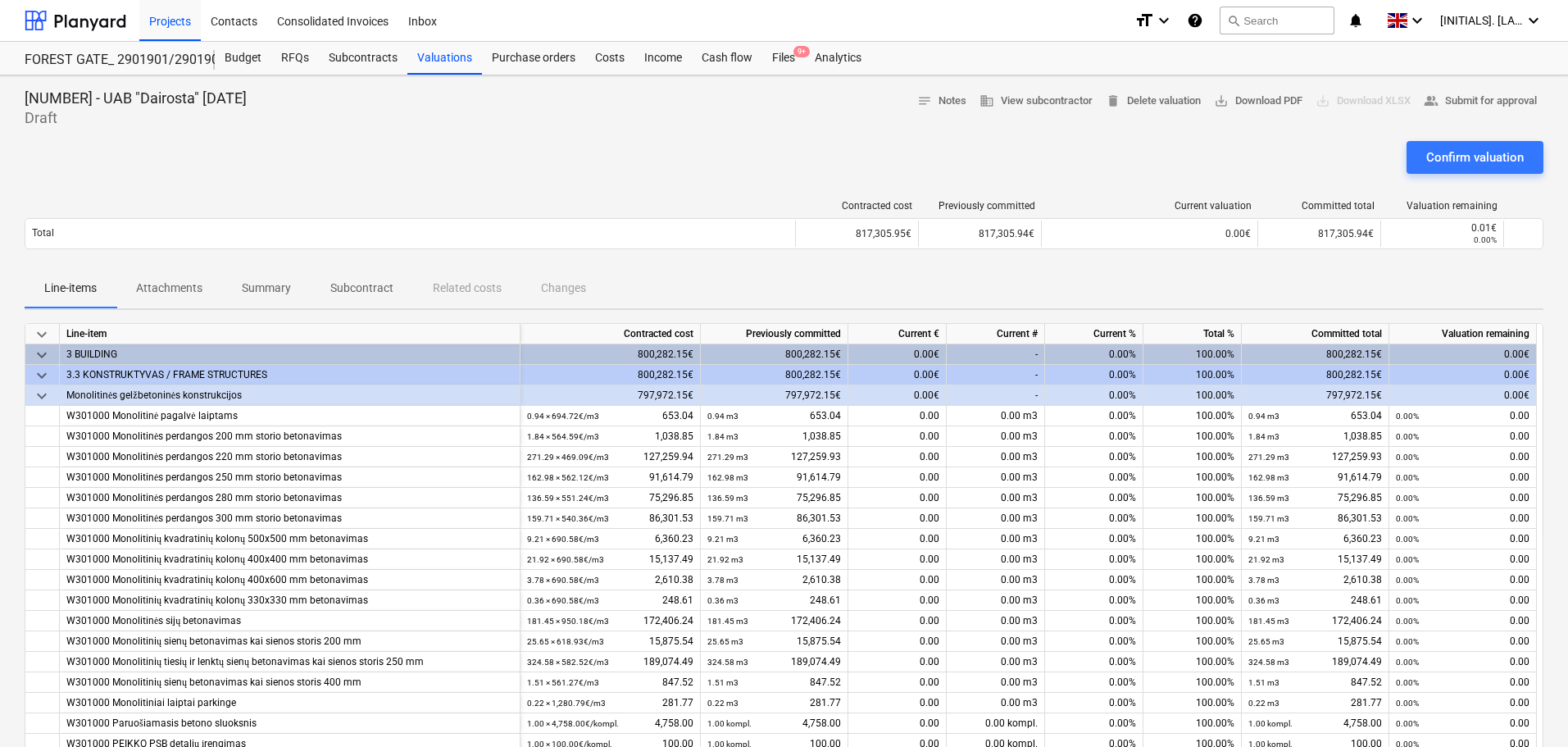 click on "Attachments" at bounding box center (169, 288) 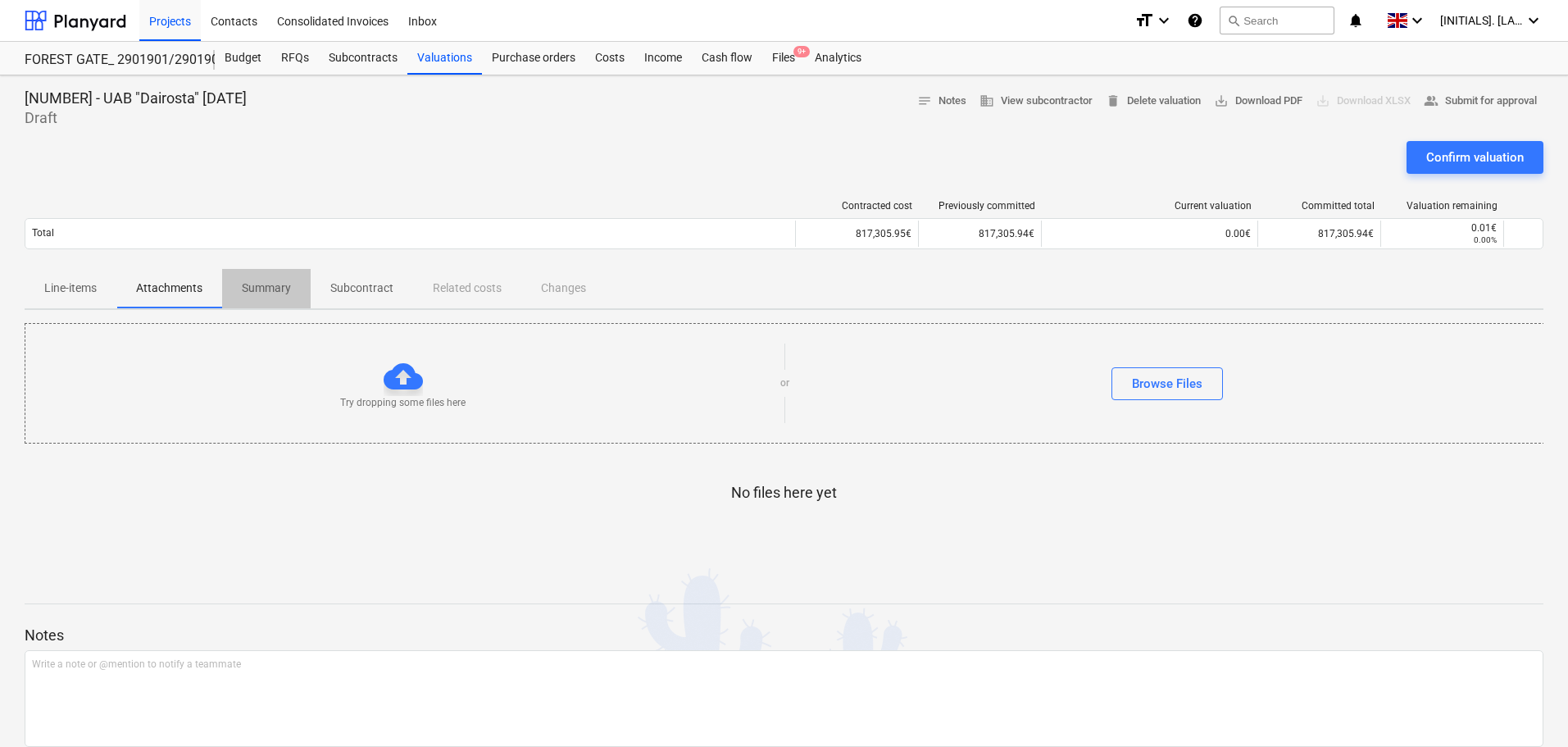 click on "Summary" at bounding box center (266, 289) 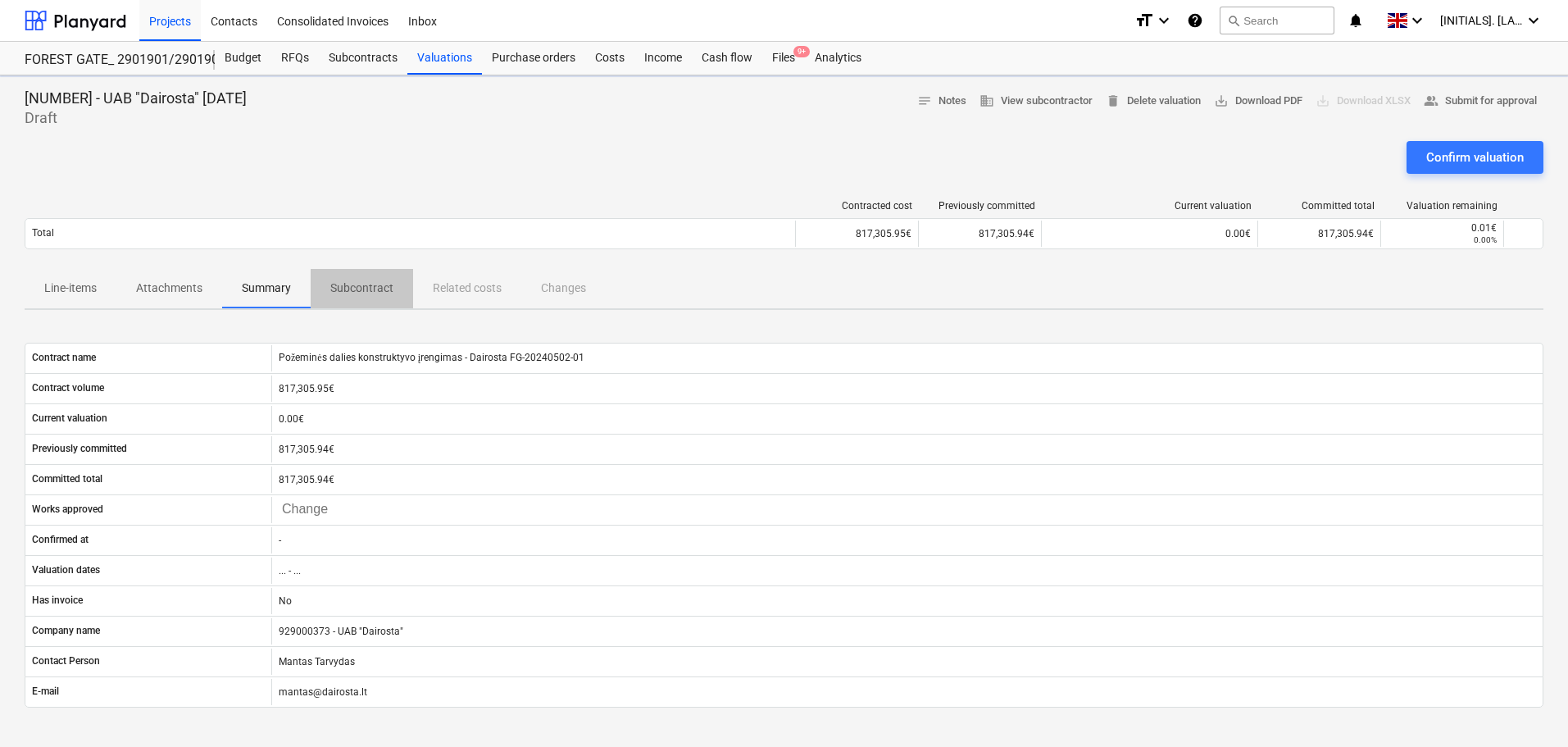 click on "Subcontract" at bounding box center (361, 288) 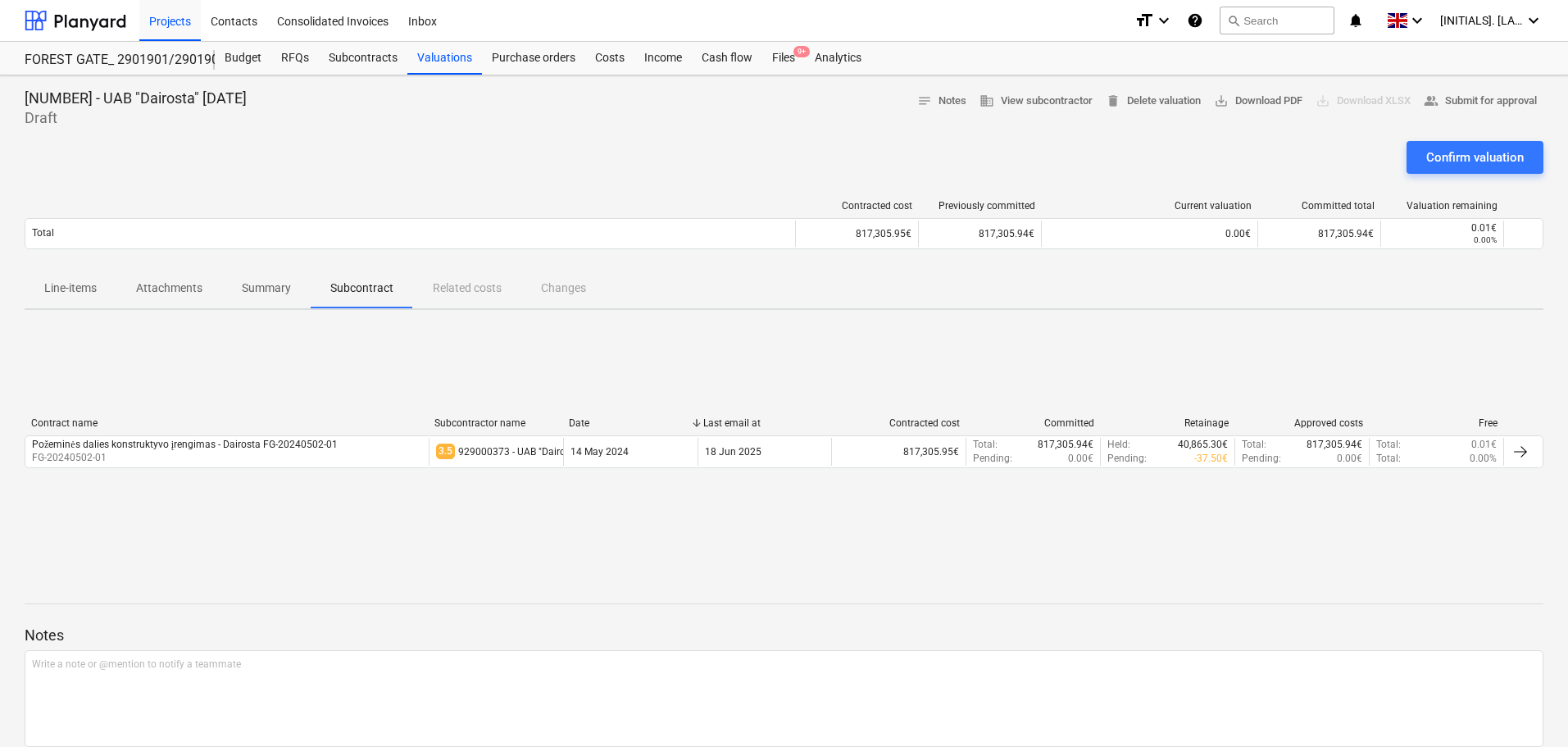 click on "Attachments" at bounding box center (169, 288) 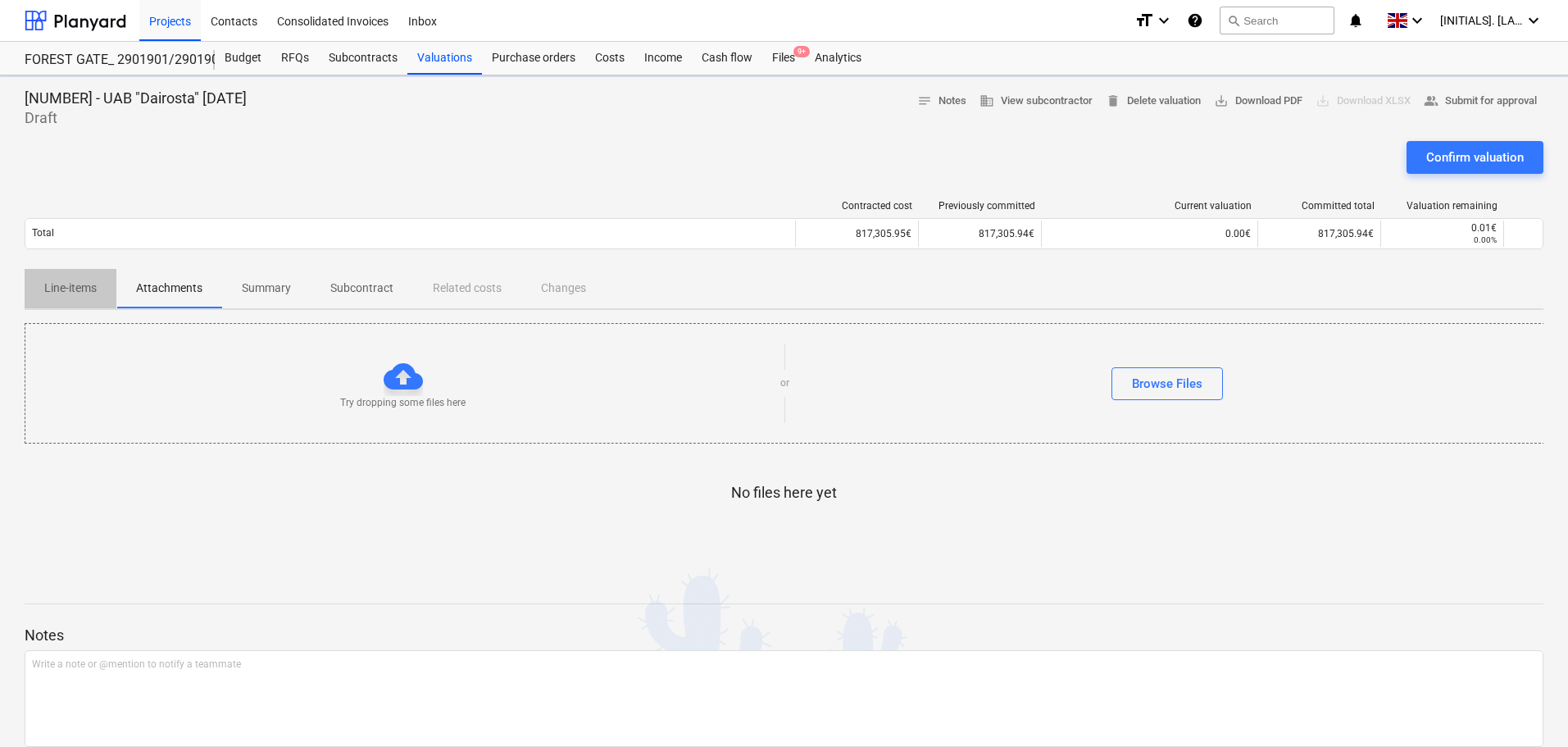 click on "Line-items" at bounding box center (70, 288) 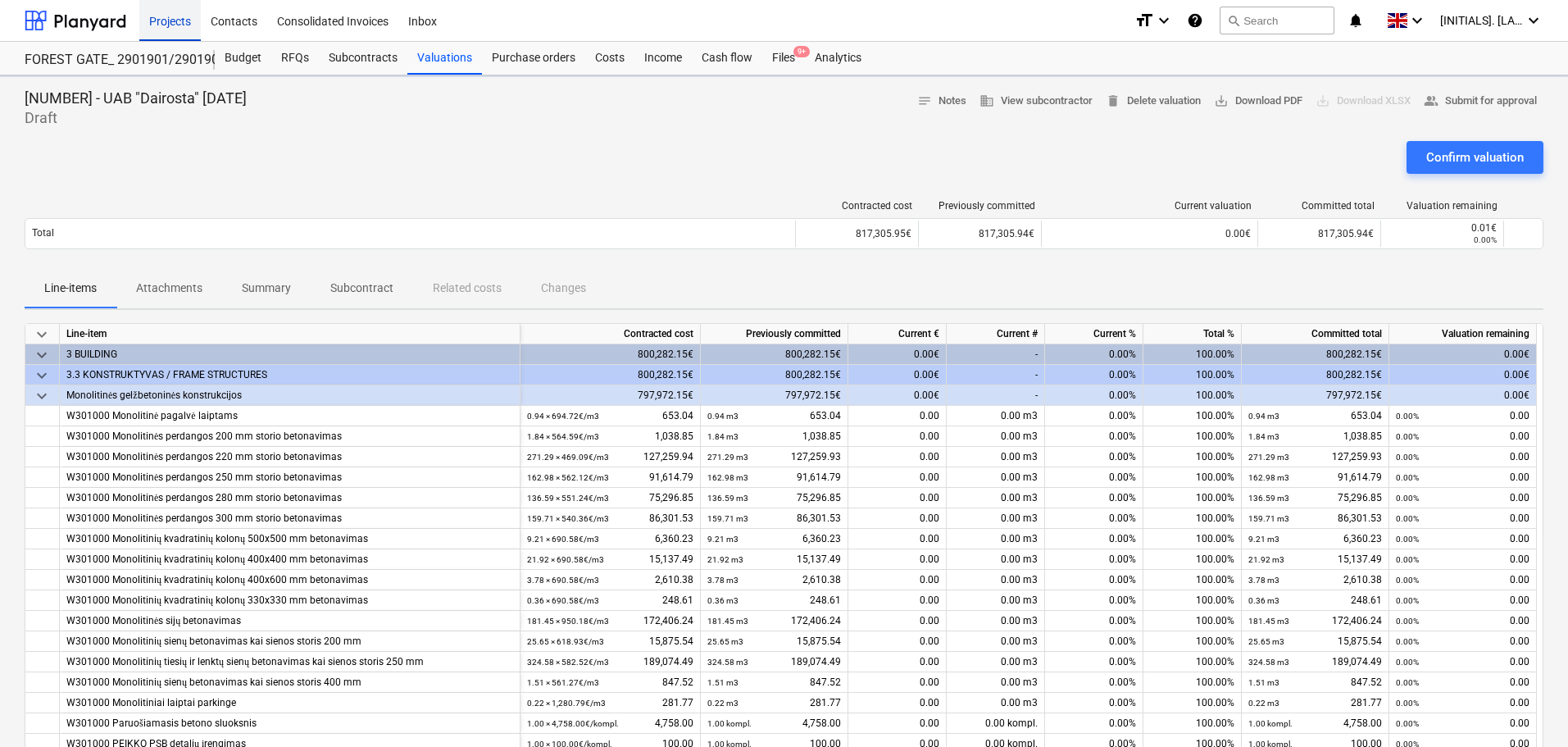 click on "Projects" at bounding box center (170, 20) 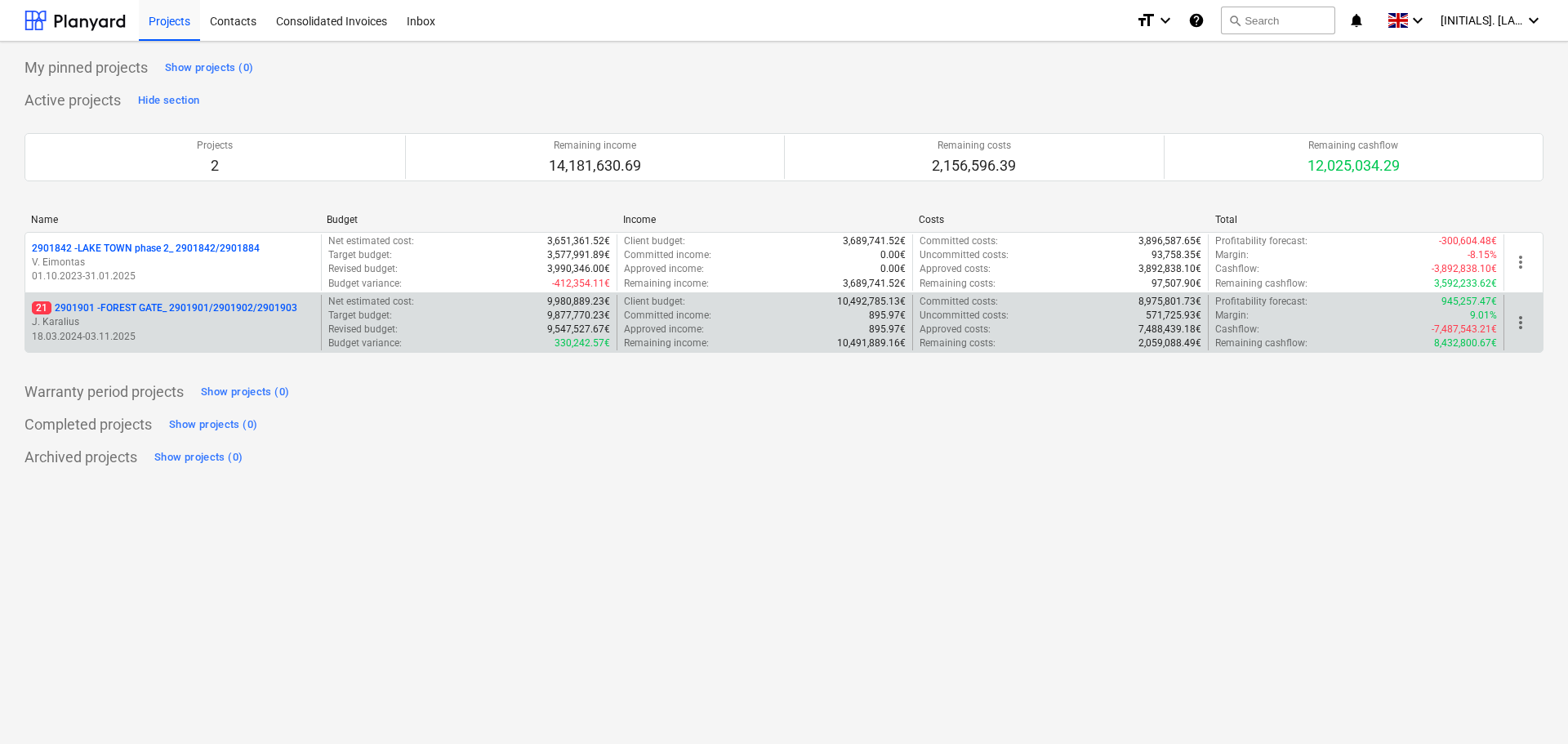 click on "21  2901901 -  FOREST GATE_ 2901901/2901902/2901903" at bounding box center (164, 308) 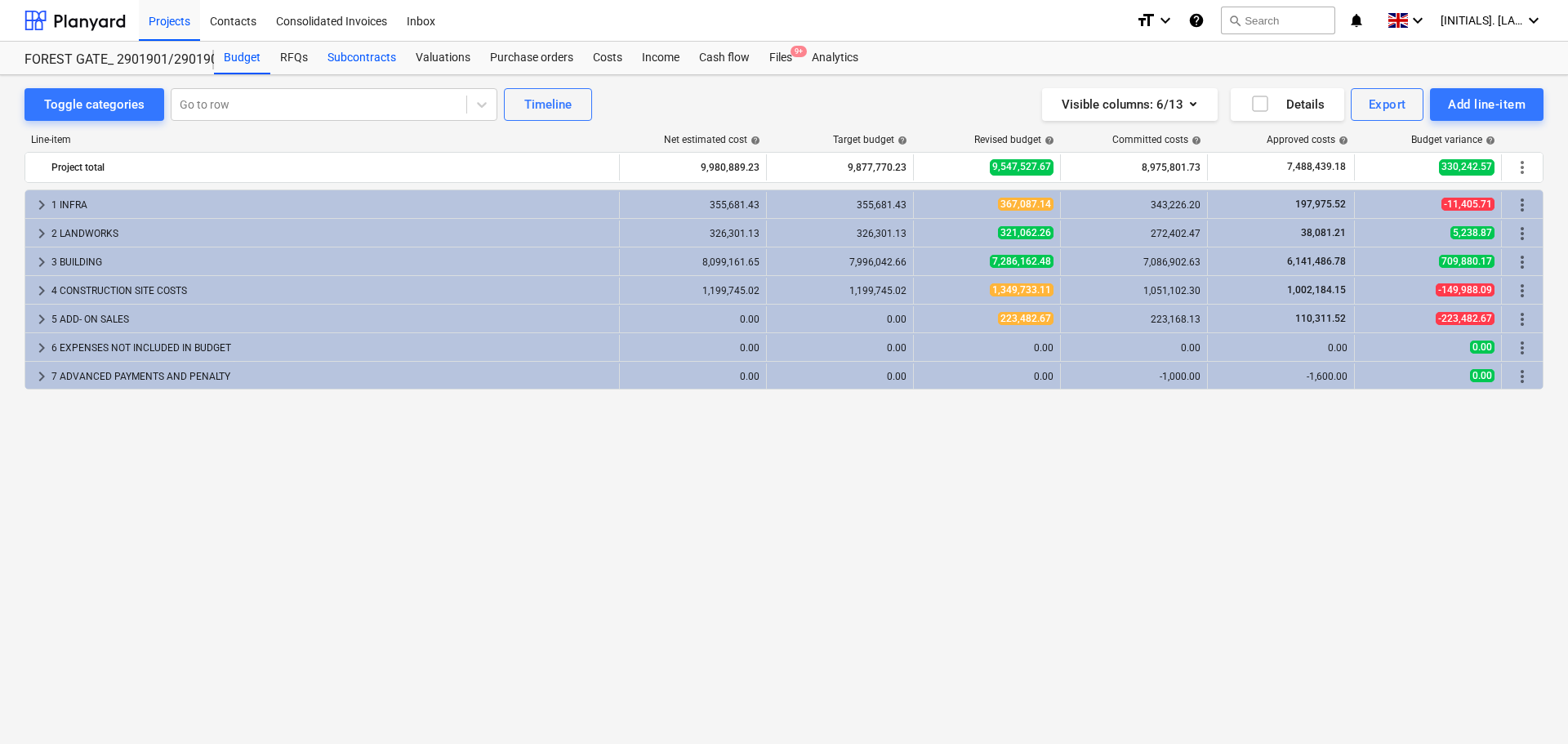 click on "Subcontracts" at bounding box center [362, 58] 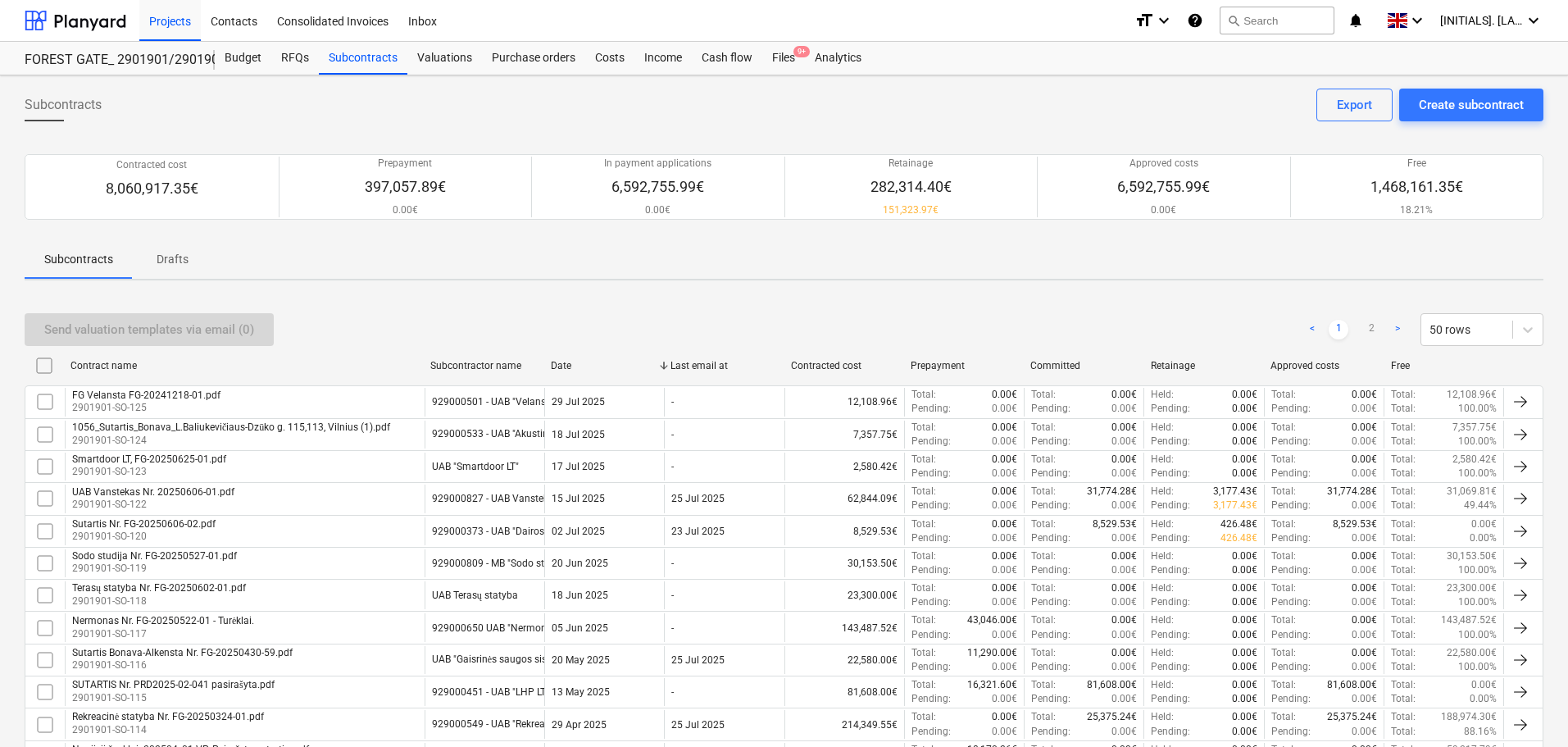 click on "Contracted cost" at bounding box center (844, 366) 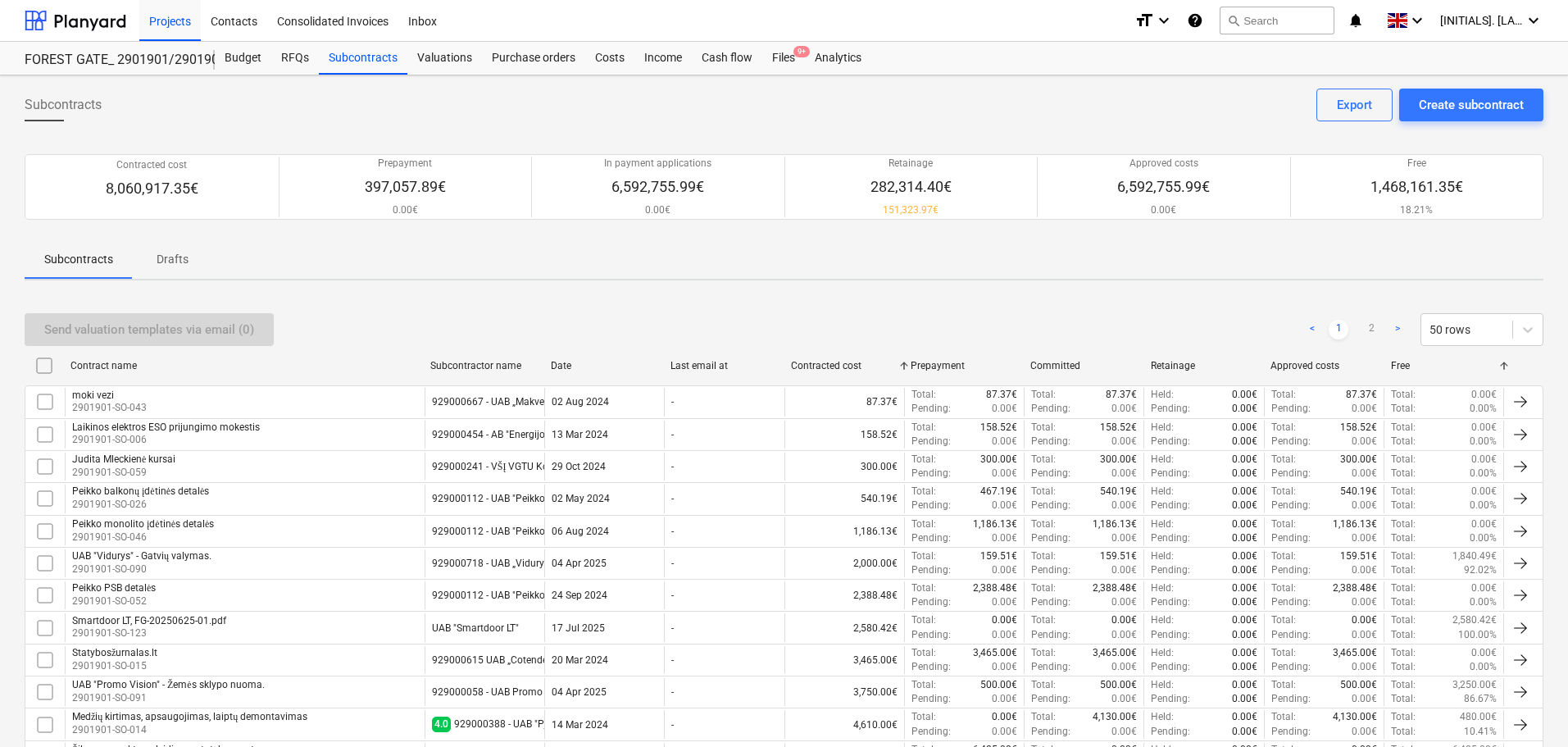 click on "Contracted cost" at bounding box center [844, 366] 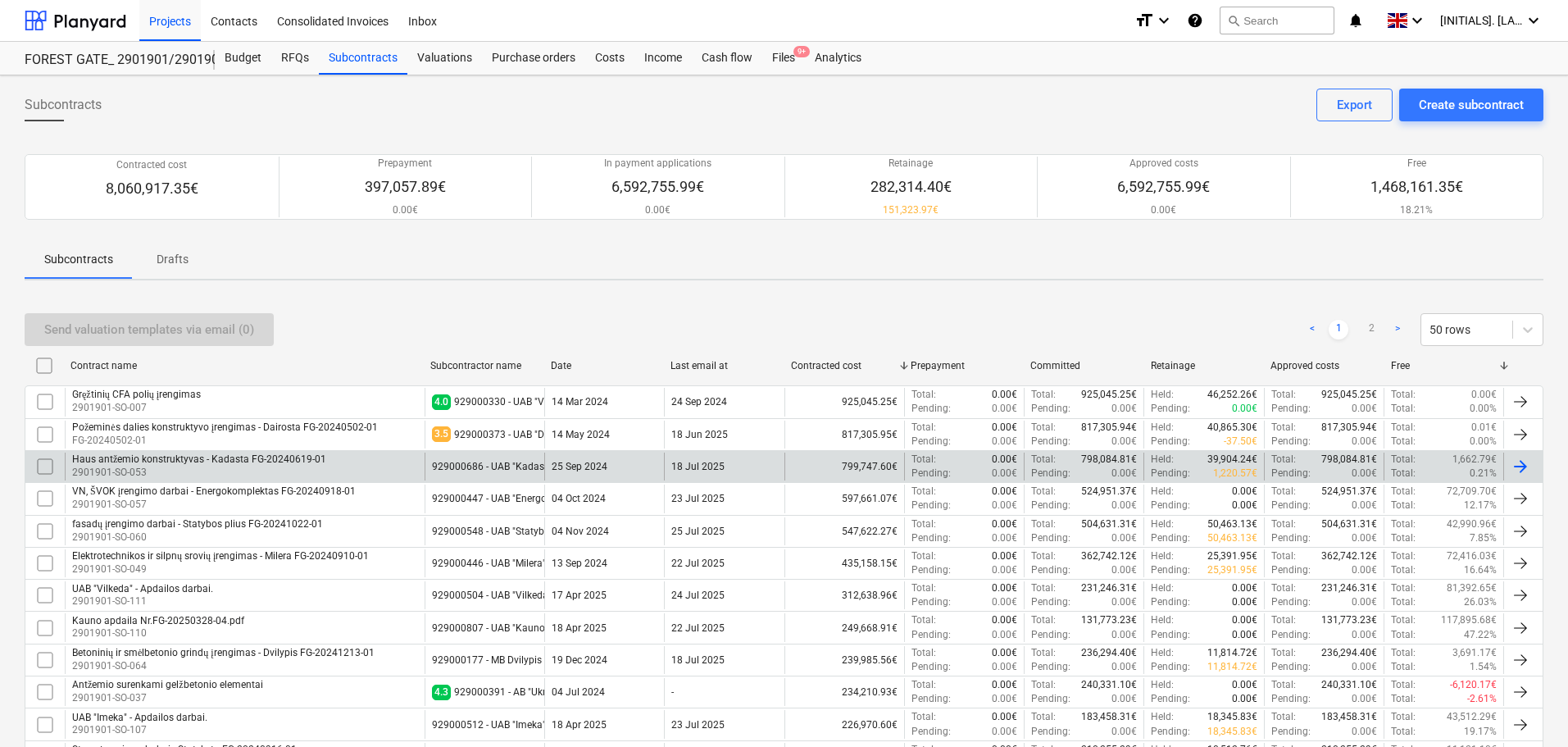 checkbox on "false" 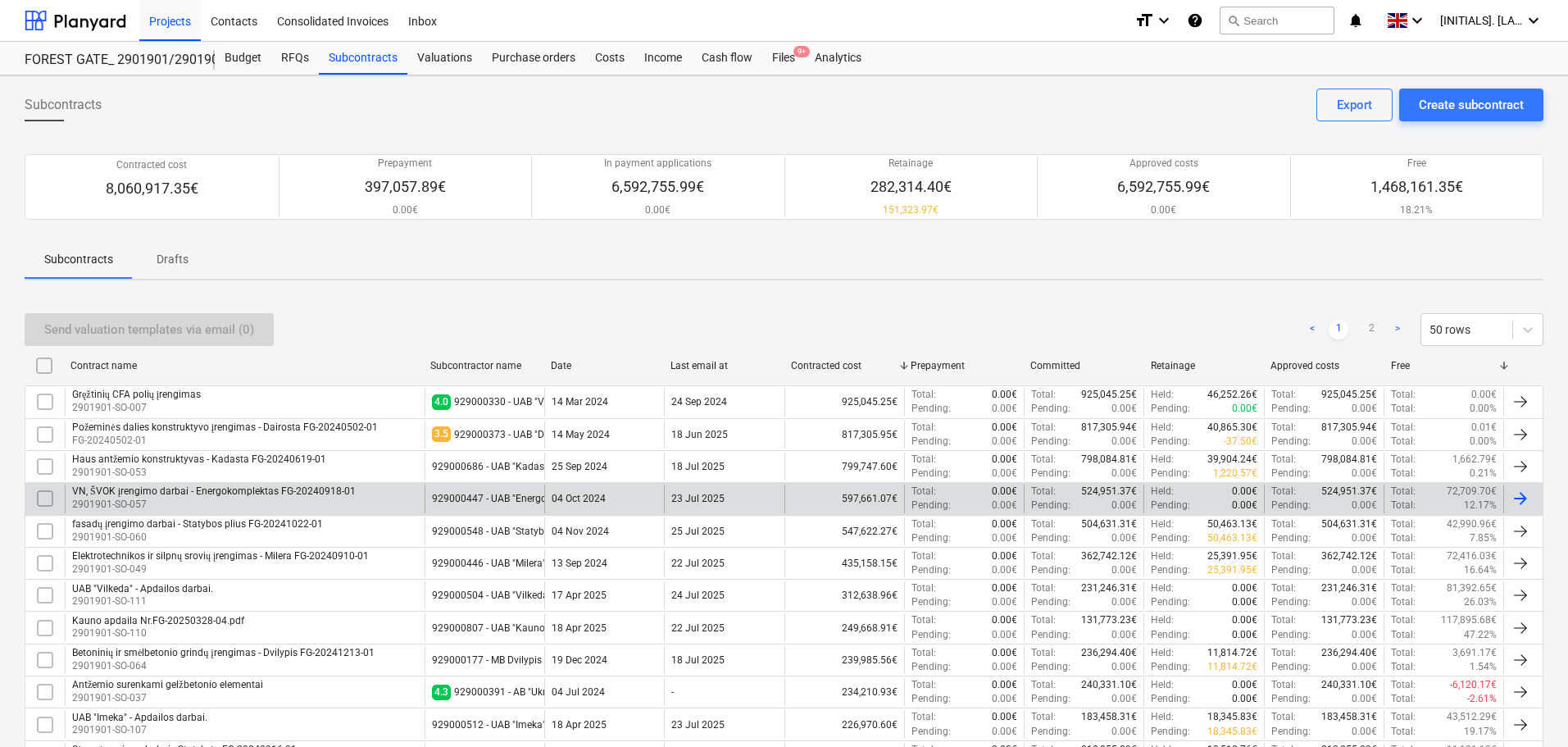 click on "VN, ŠVOK įrengimo darbai - Energokomplektas FG-20240918-01" at bounding box center (214, 491) 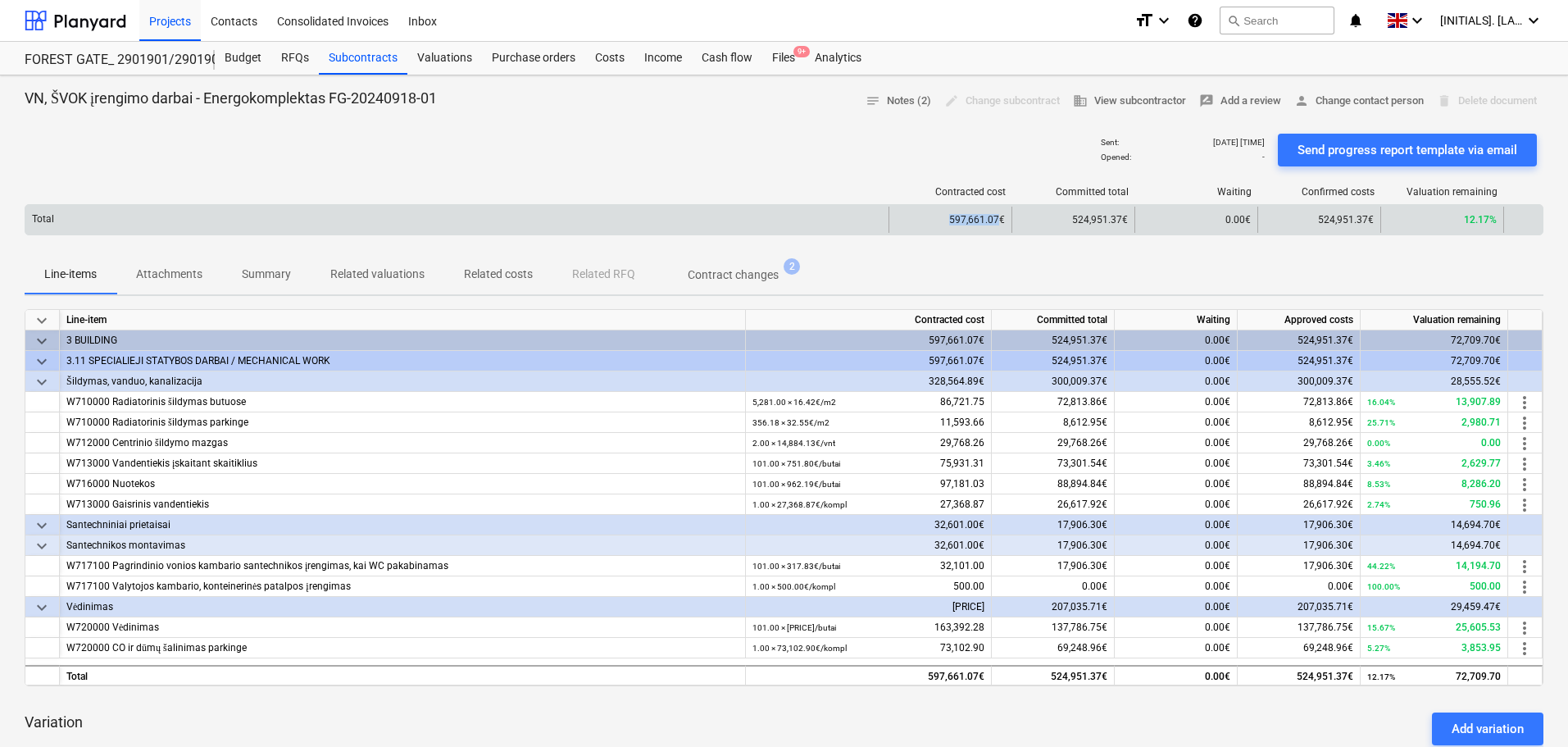 drag, startPoint x: 940, startPoint y: 219, endPoint x: 1001, endPoint y: 221, distance: 61.03278 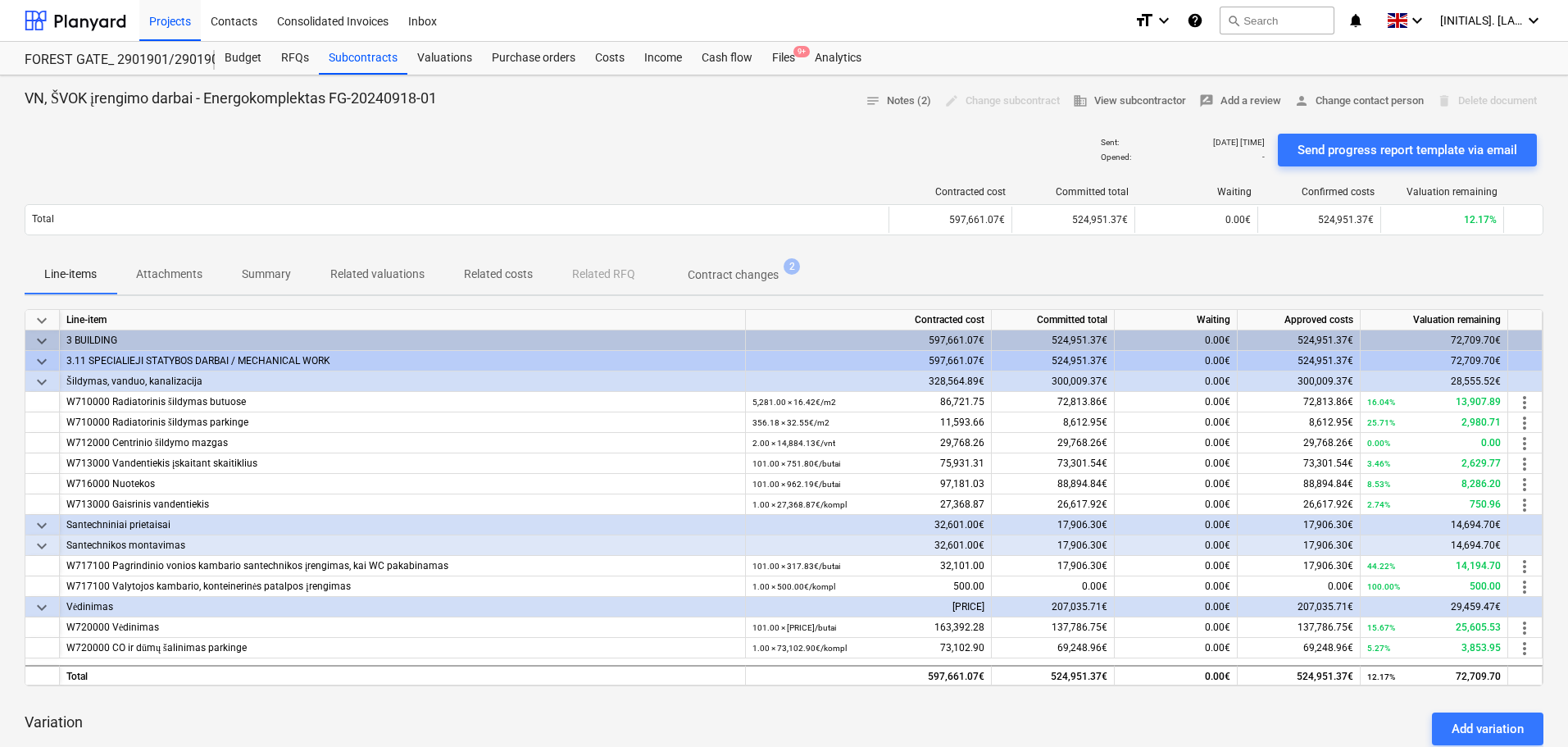 click on "Contracted cost Committed total Waiting Confirmed costs Valuation remaining Total 597,661.07€ 524,951.37€ 0.00€ 524,951.37€ 12.17% Please wait" at bounding box center (784, 214) 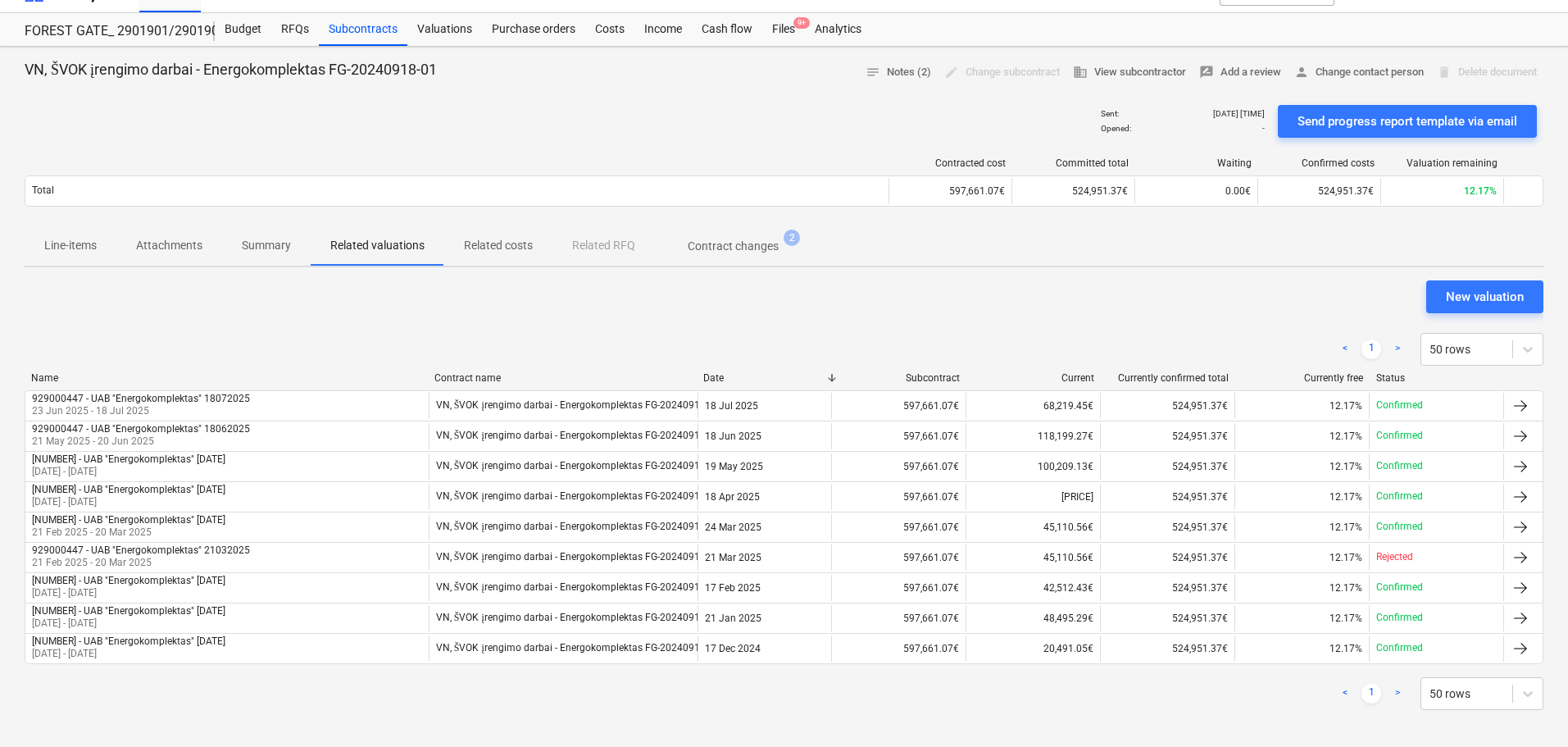 scroll, scrollTop: 0, scrollLeft: 0, axis: both 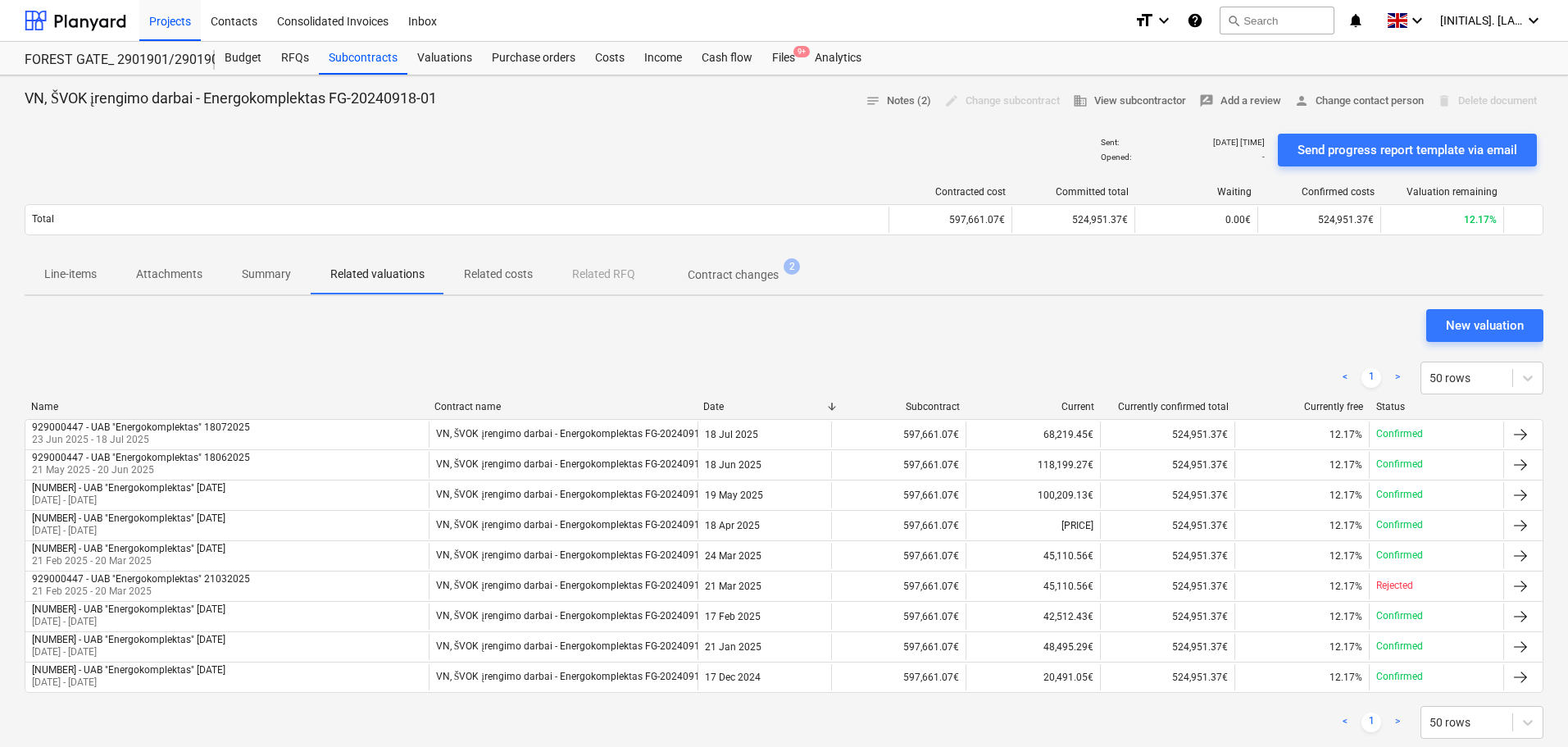 drag, startPoint x: 929, startPoint y: 190, endPoint x: 1105, endPoint y: 193, distance: 176.02557 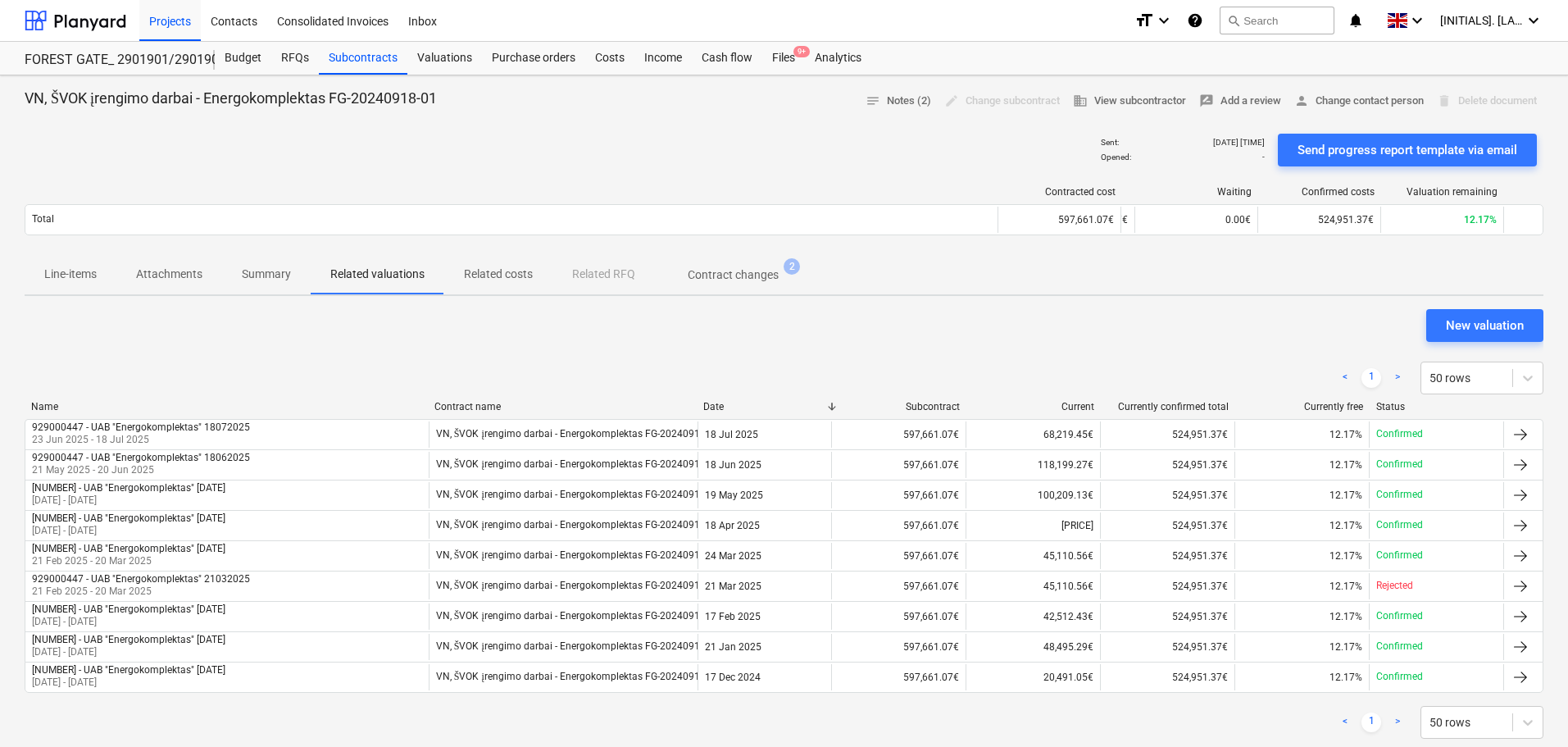 drag, startPoint x: 1138, startPoint y: 193, endPoint x: 996, endPoint y: 190, distance: 142.03169 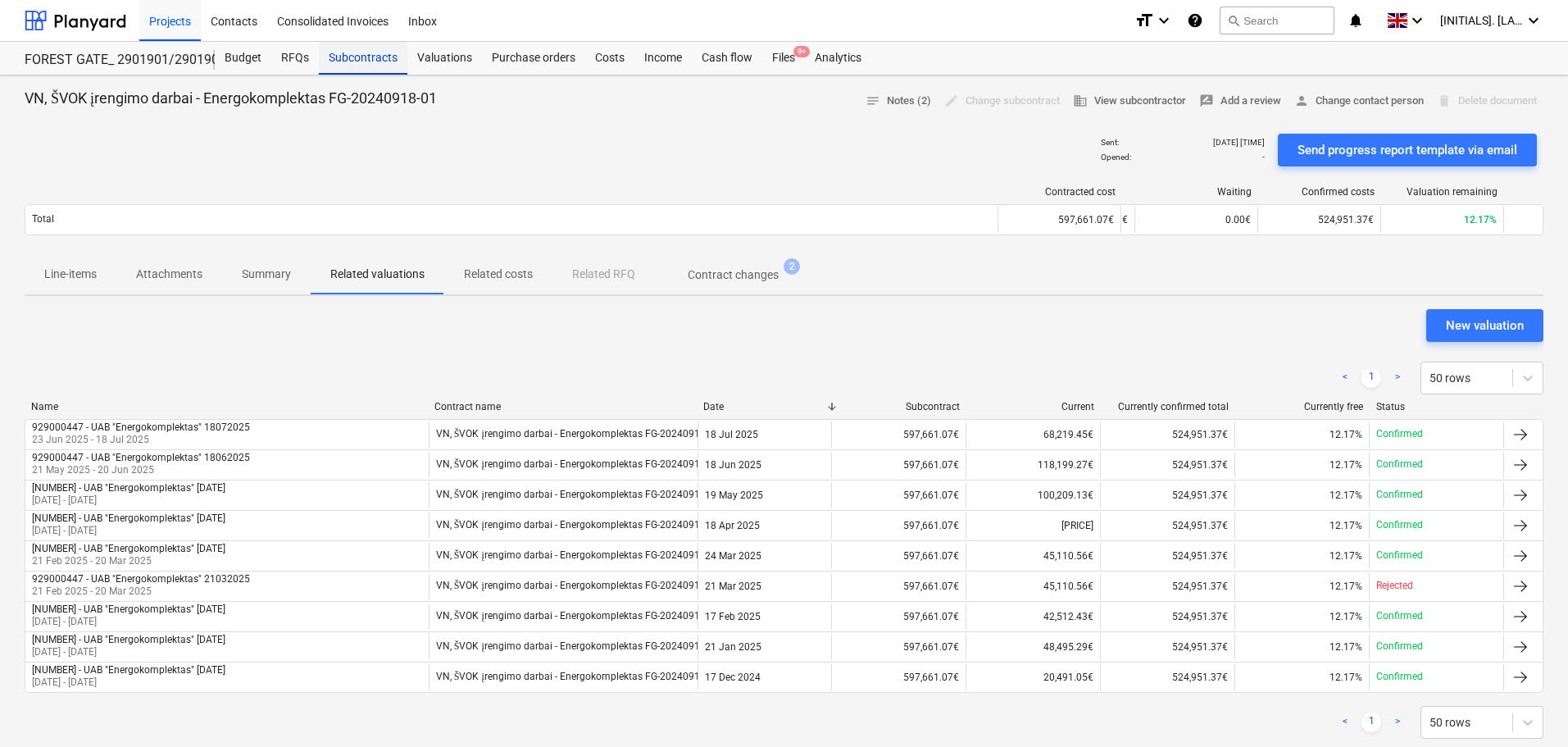 drag, startPoint x: 366, startPoint y: 60, endPoint x: 354, endPoint y: 59, distance: 12.041595 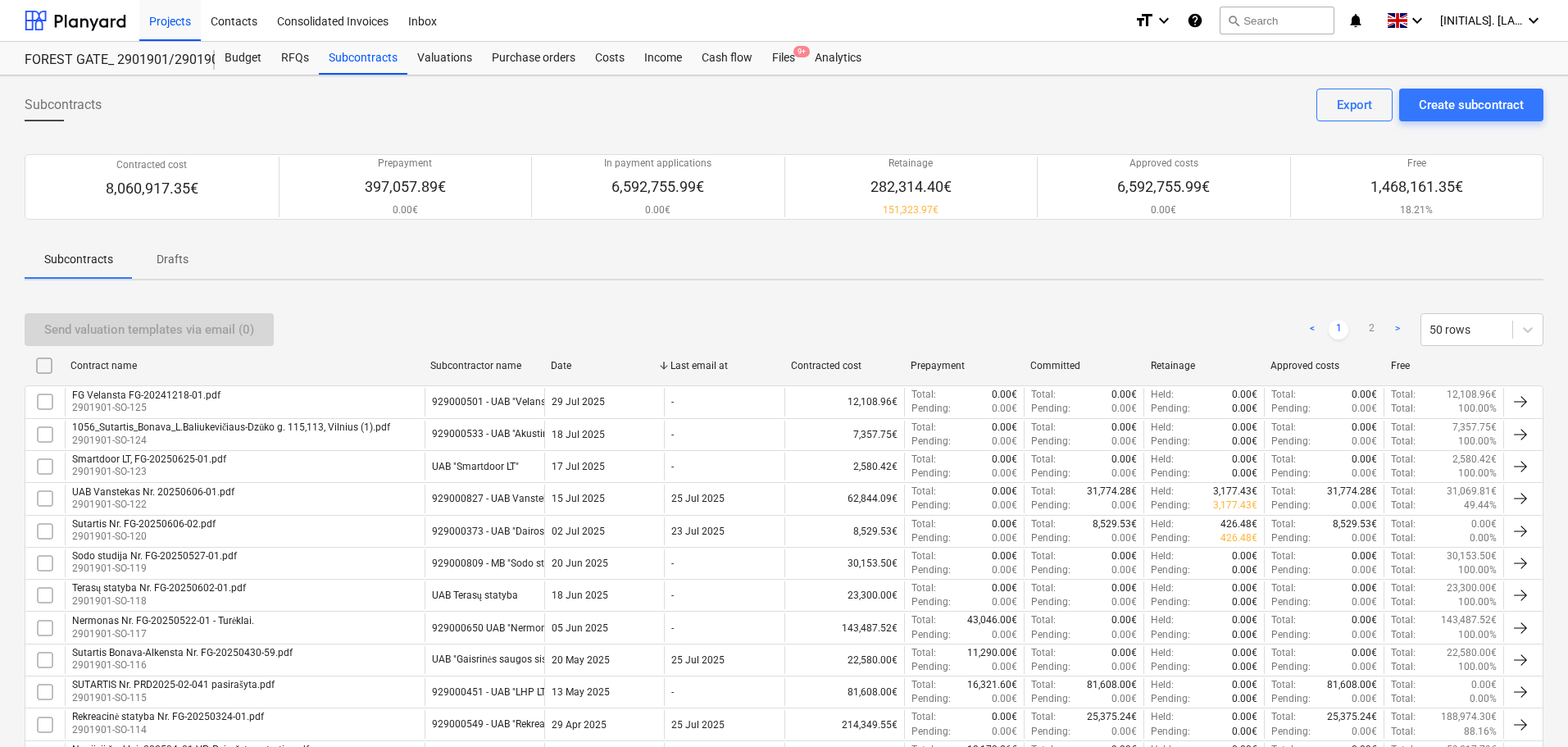 click on "Contracted cost" at bounding box center [844, 366] 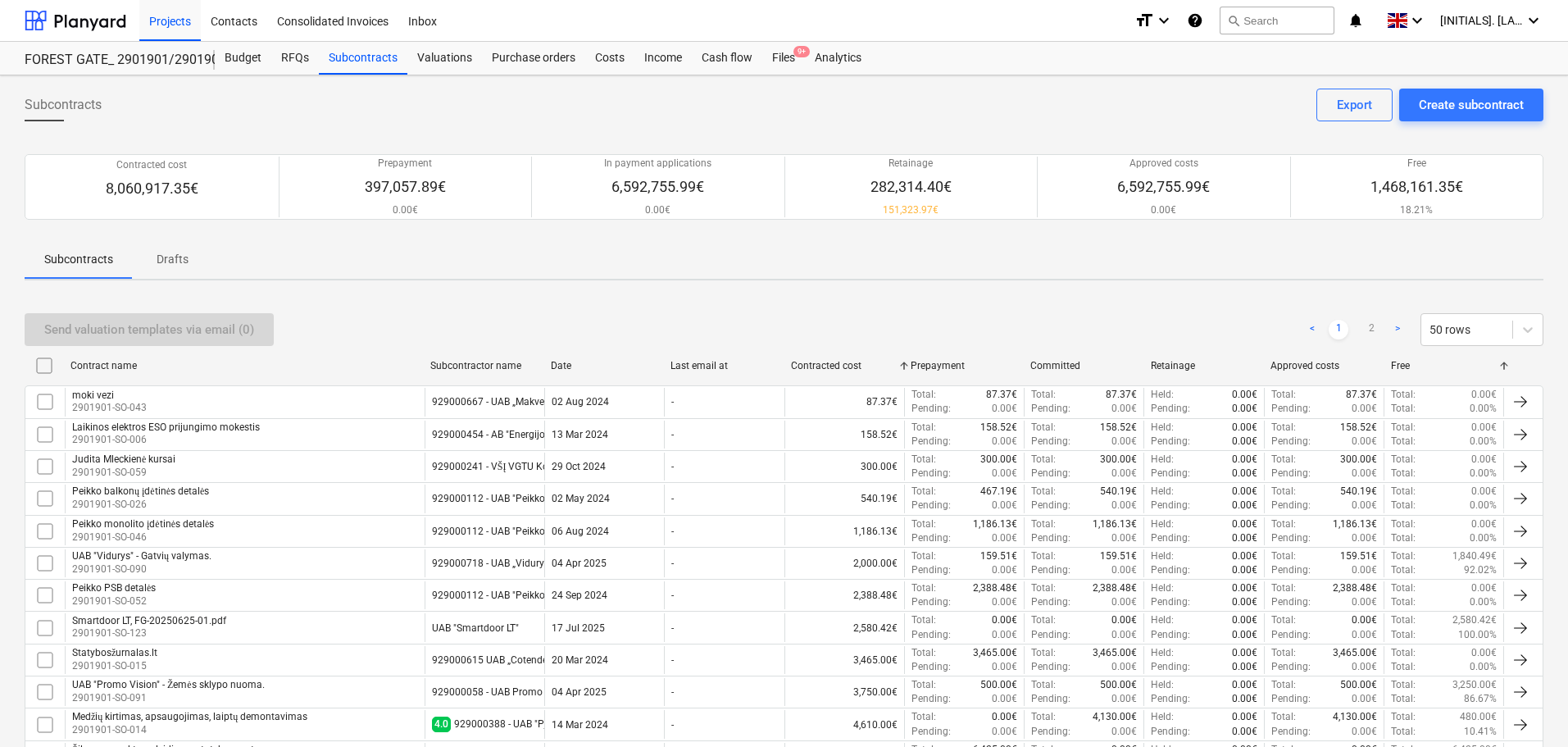type 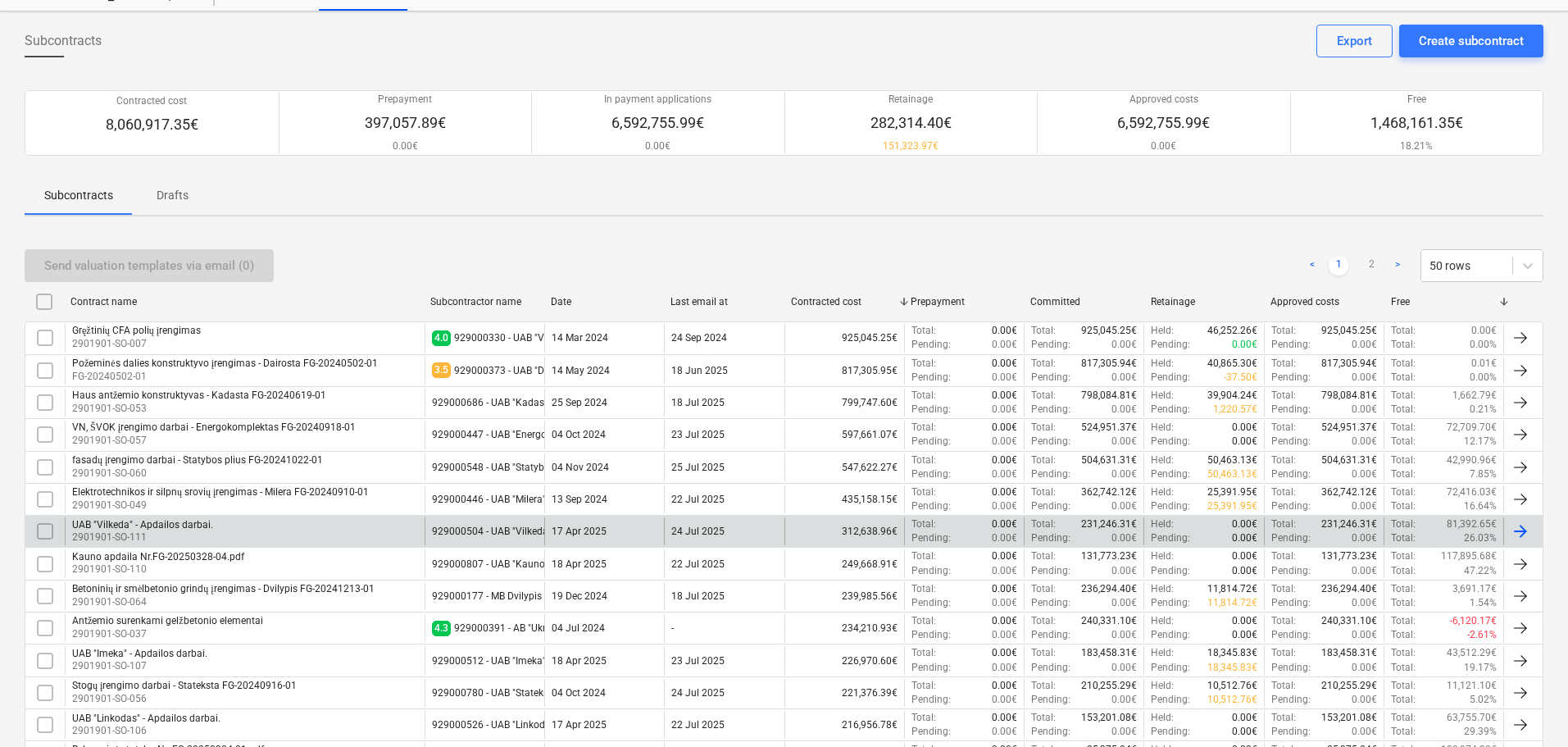 scroll, scrollTop: 82, scrollLeft: 0, axis: vertical 